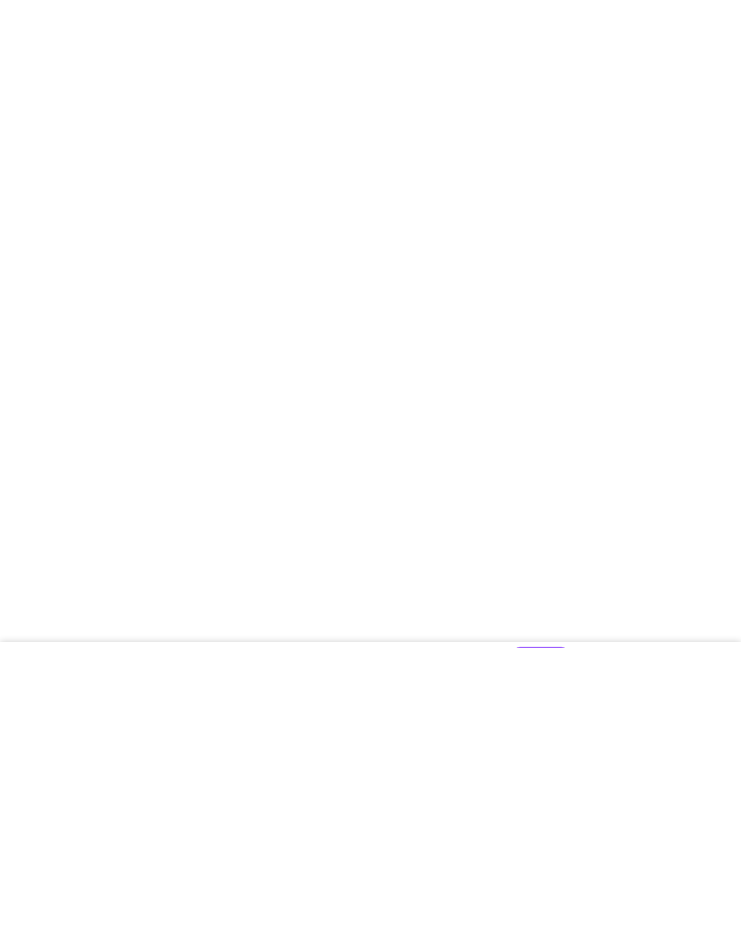 scroll, scrollTop: 0, scrollLeft: 0, axis: both 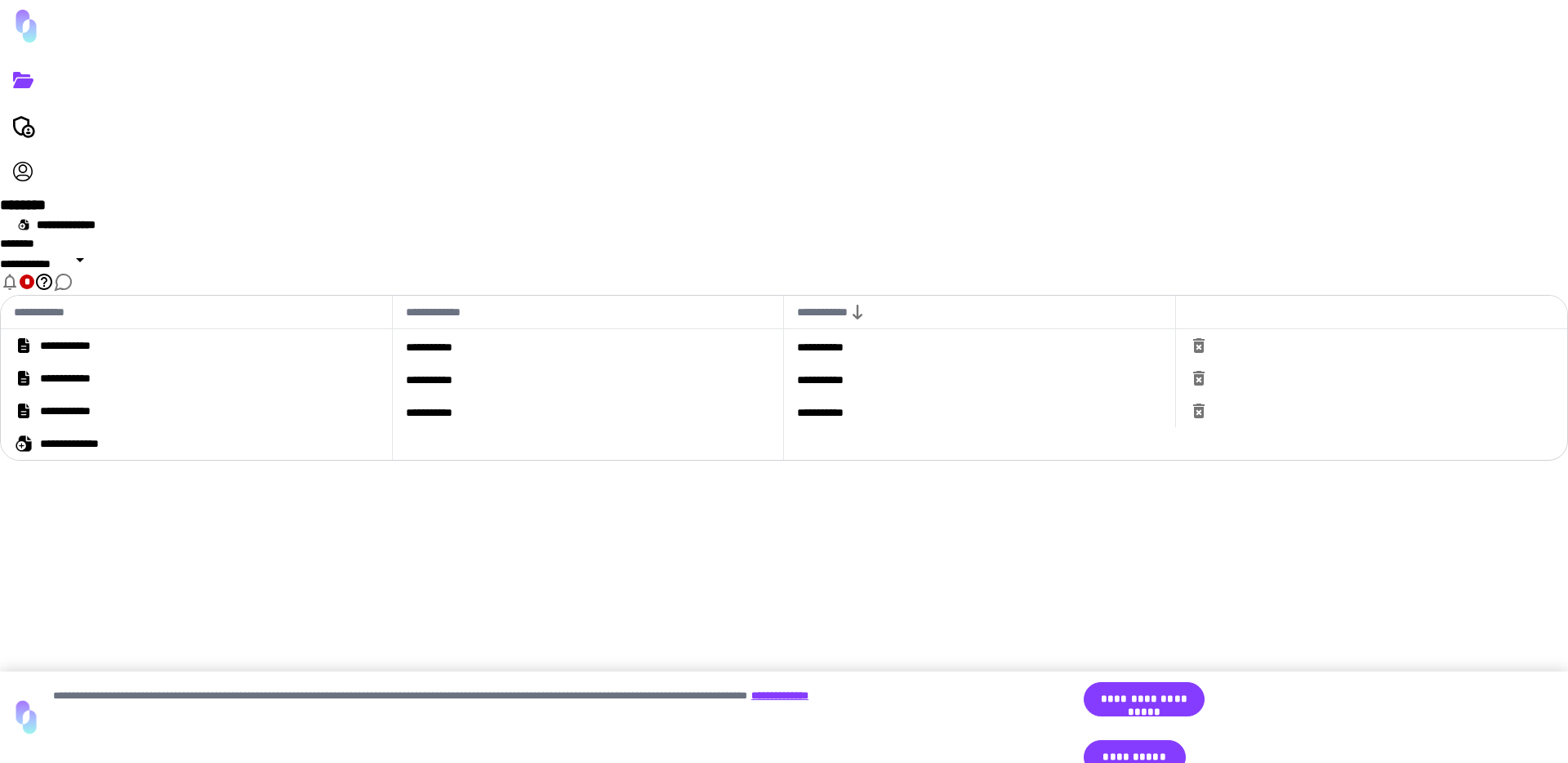 click on "**********" at bounding box center [196, 346] 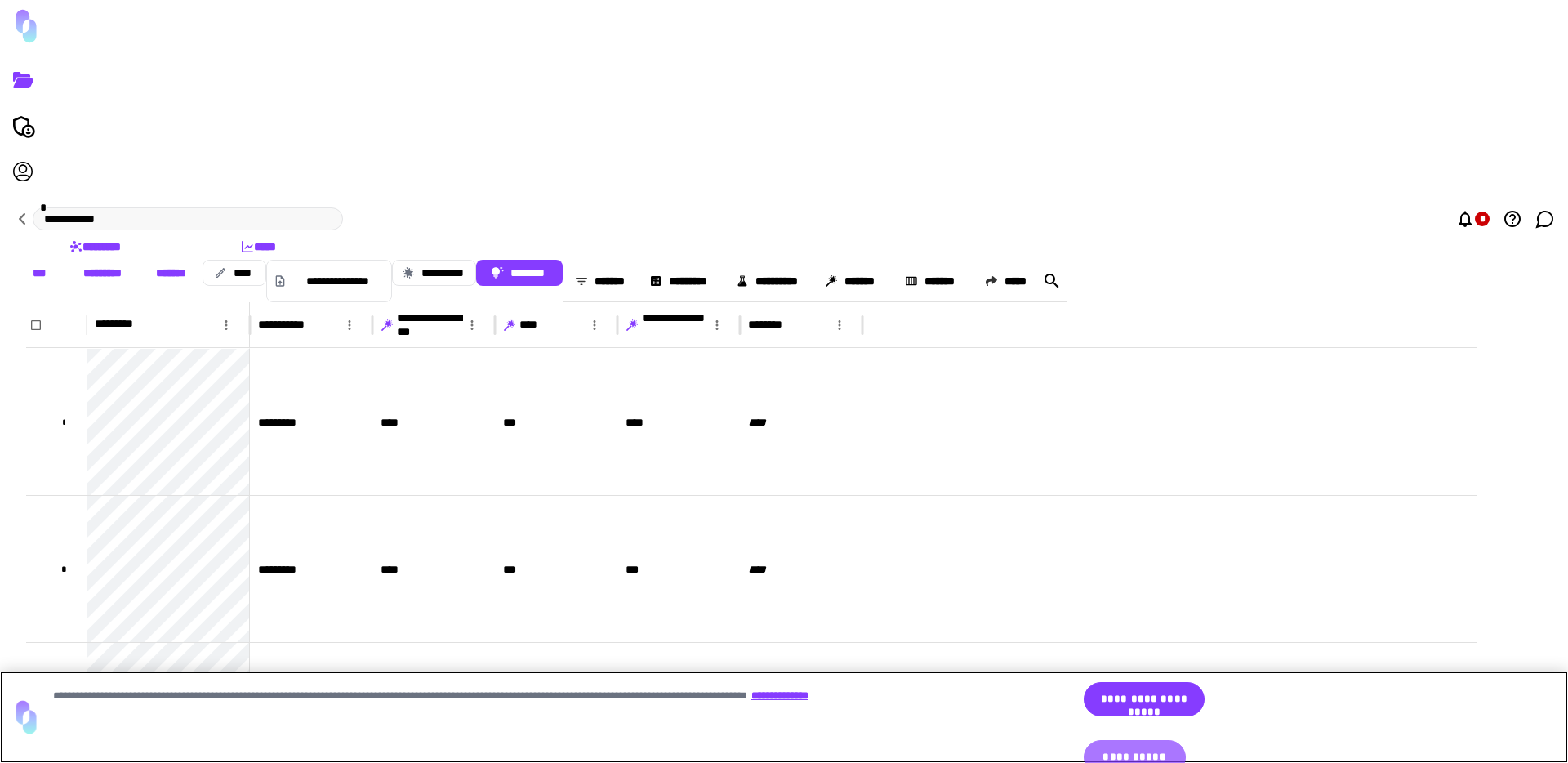 click on "**********" at bounding box center [1208, 700] 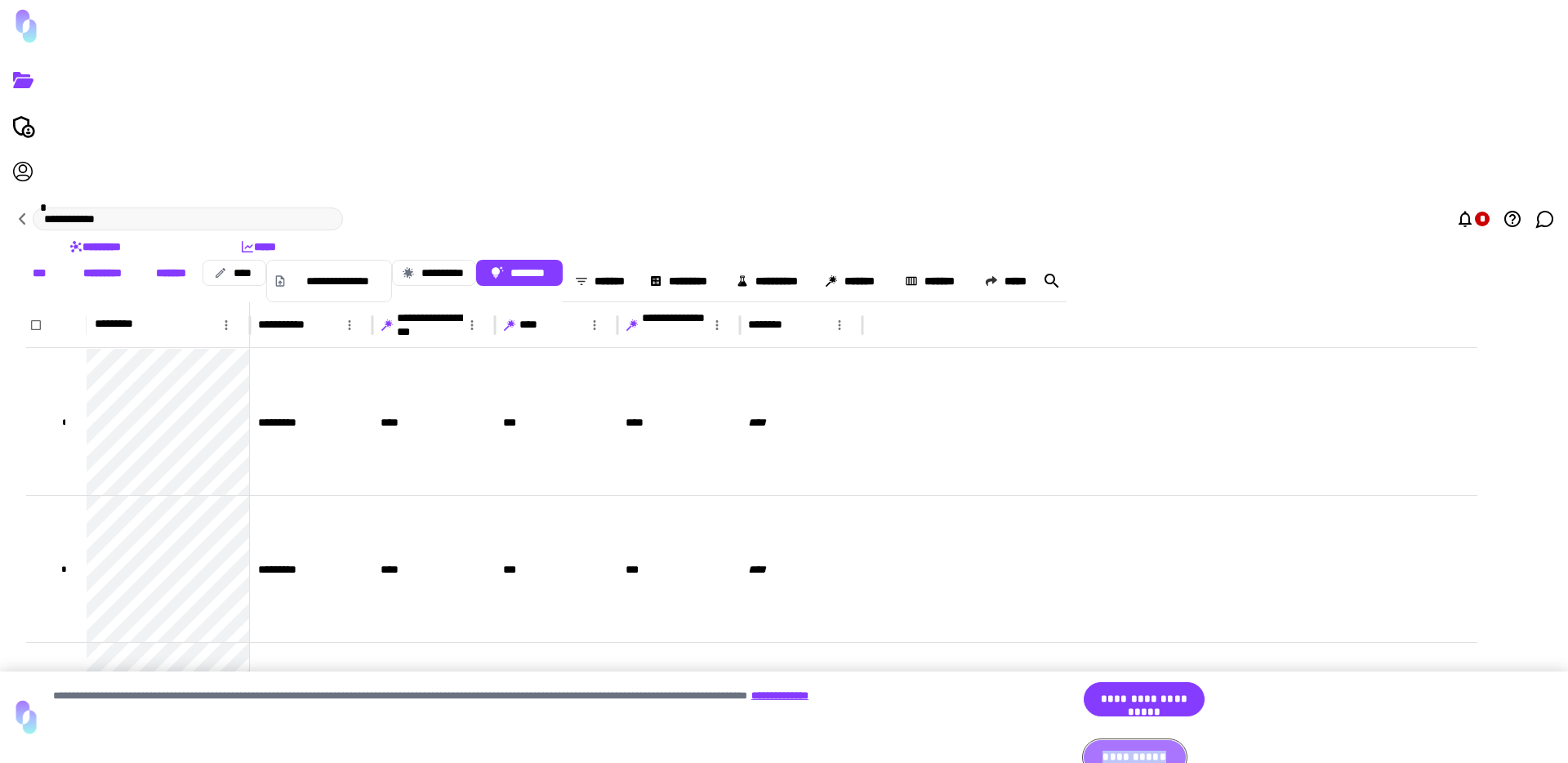 click on "**********" at bounding box center [1134, 757] 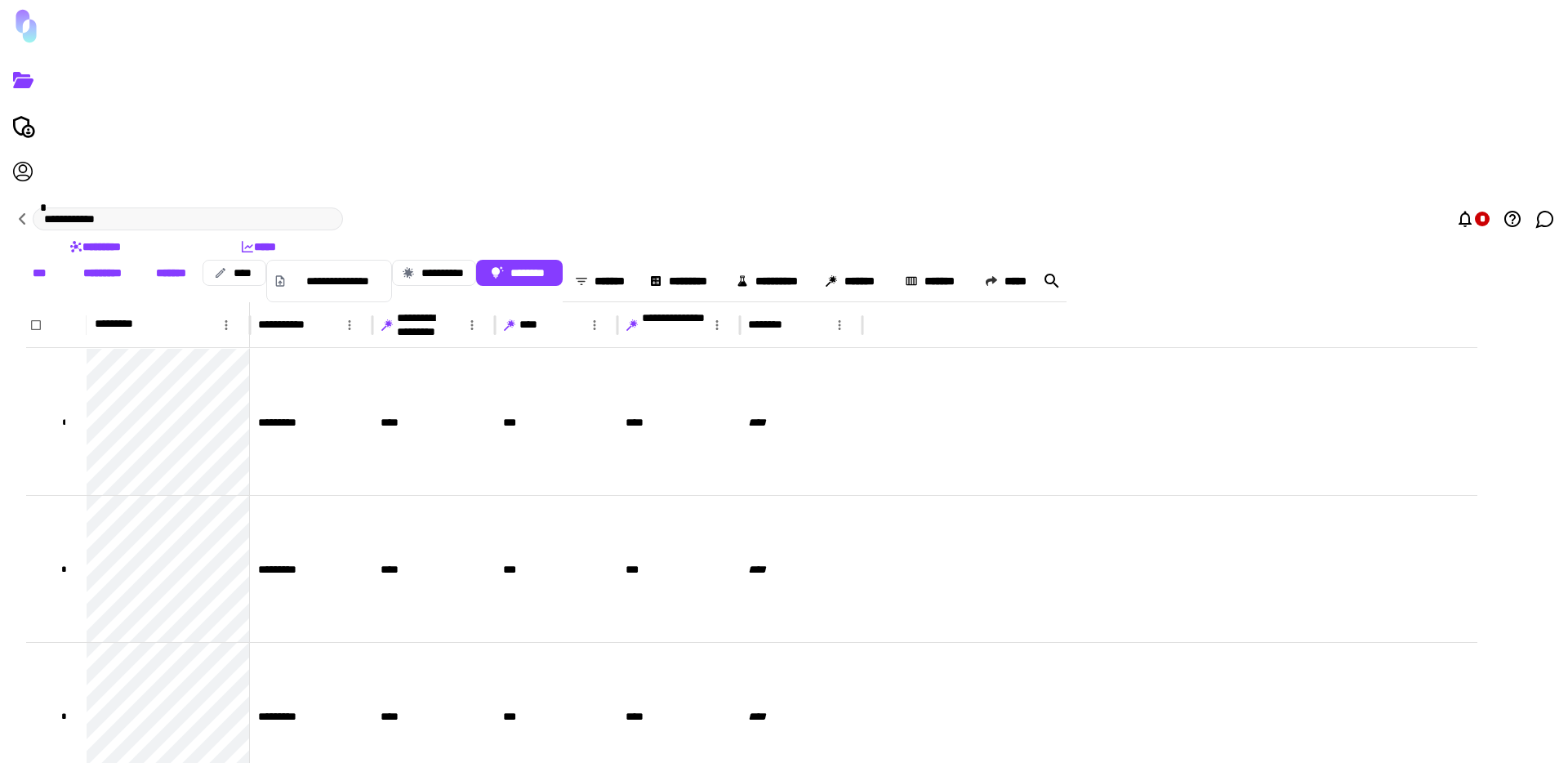 click 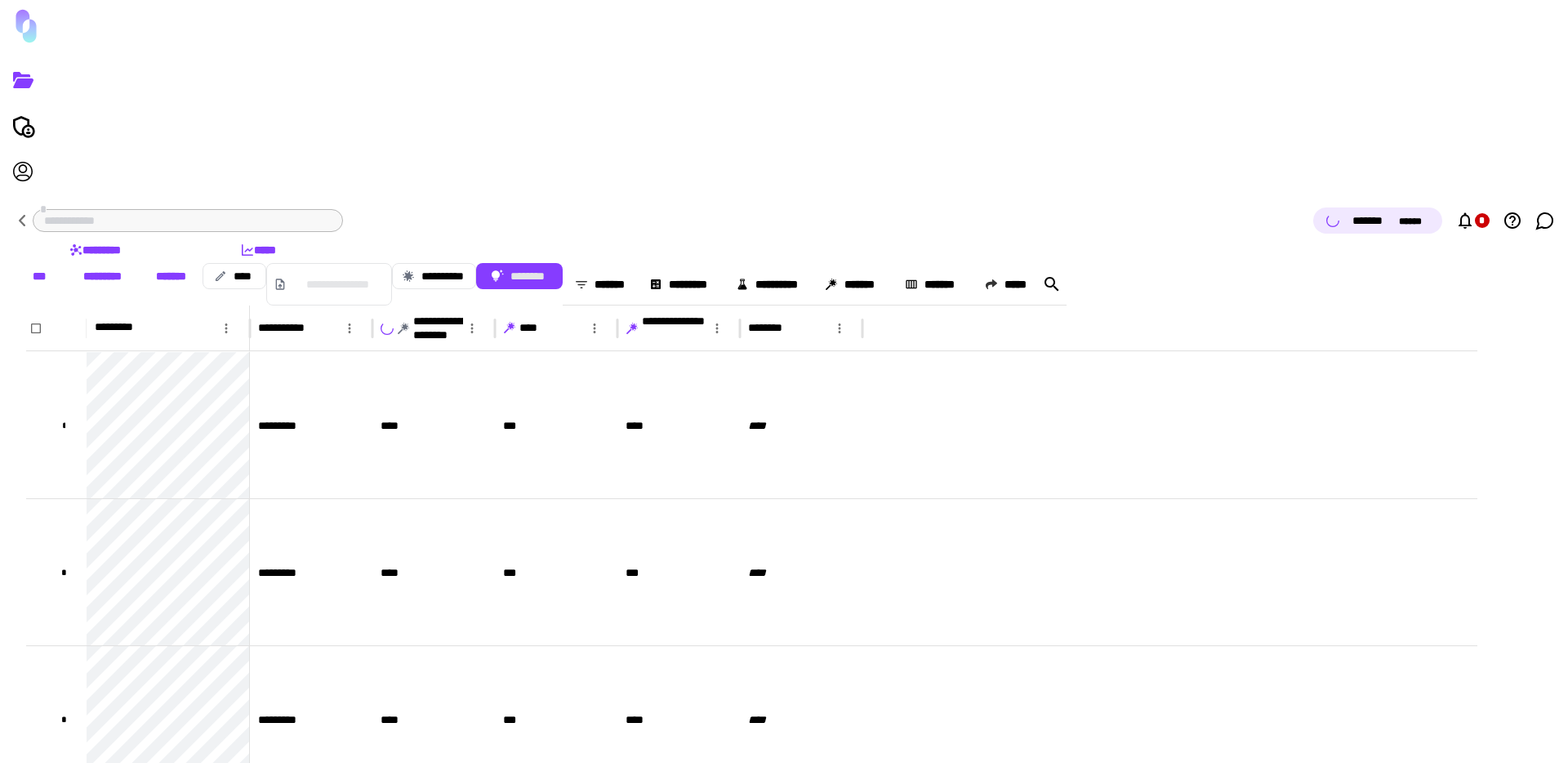 click on "**********" at bounding box center (784, 17795) 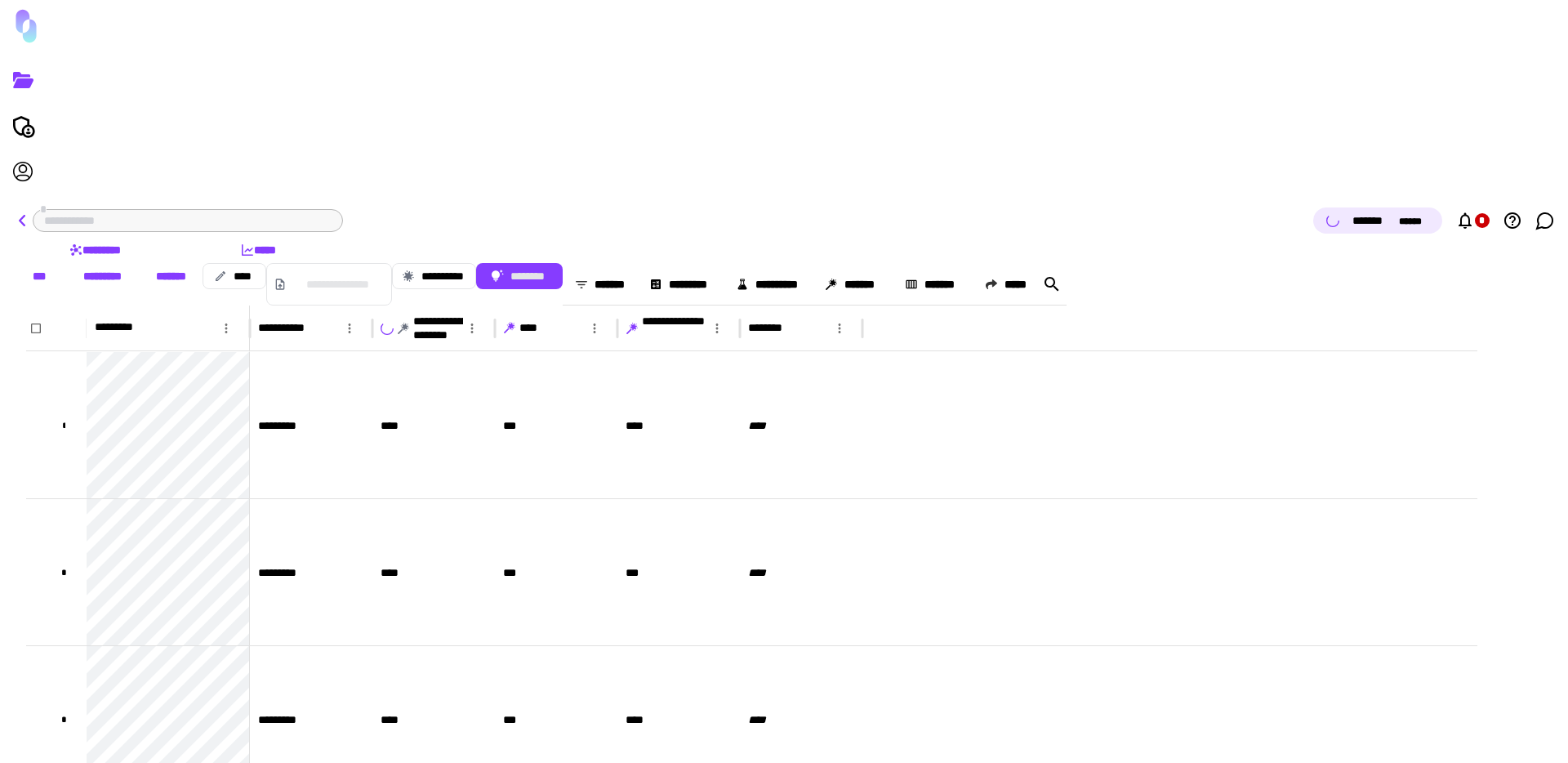 click 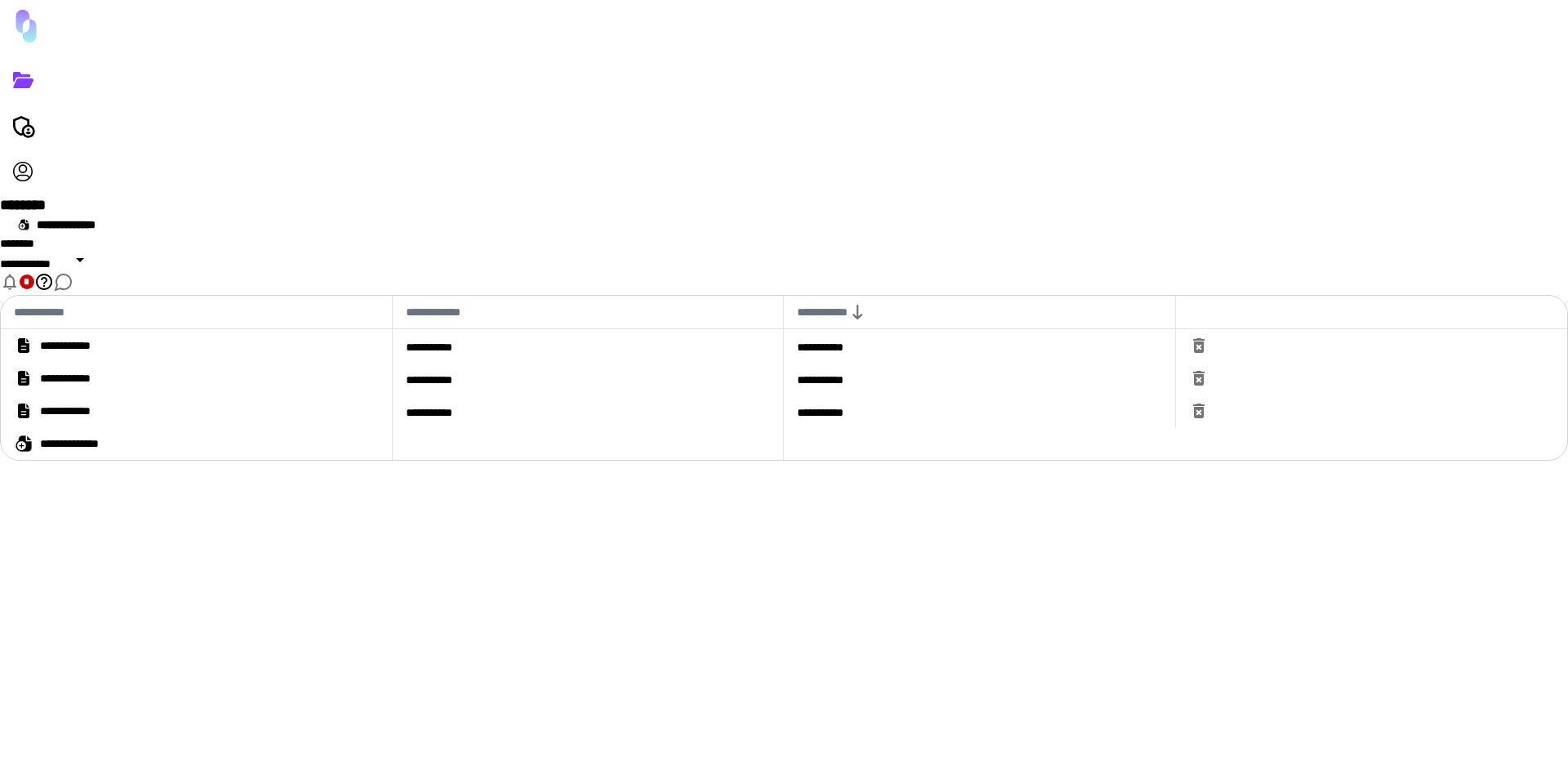 click on "**********" at bounding box center [79, 411] 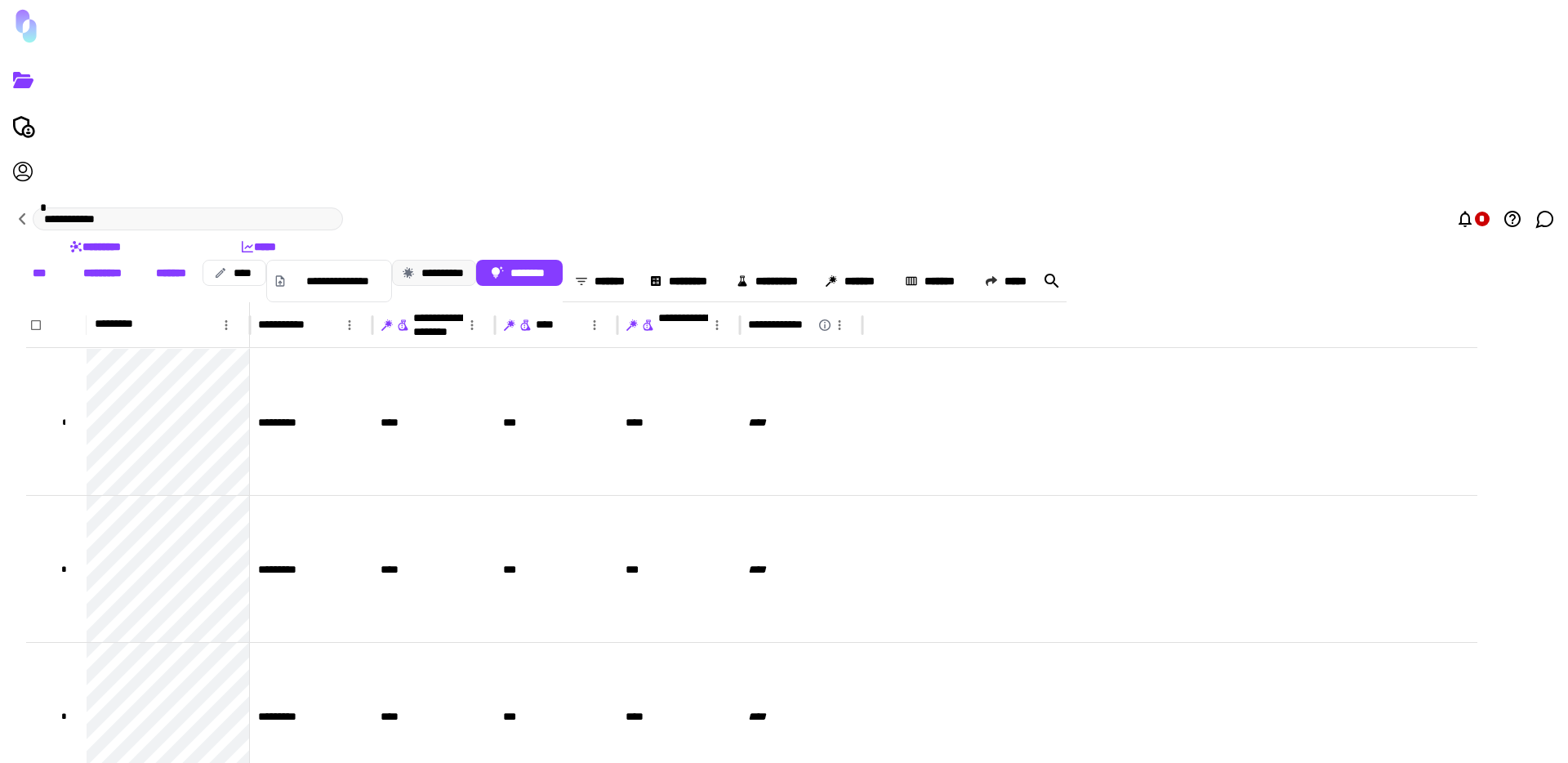 click on "**********" at bounding box center (434, 273) 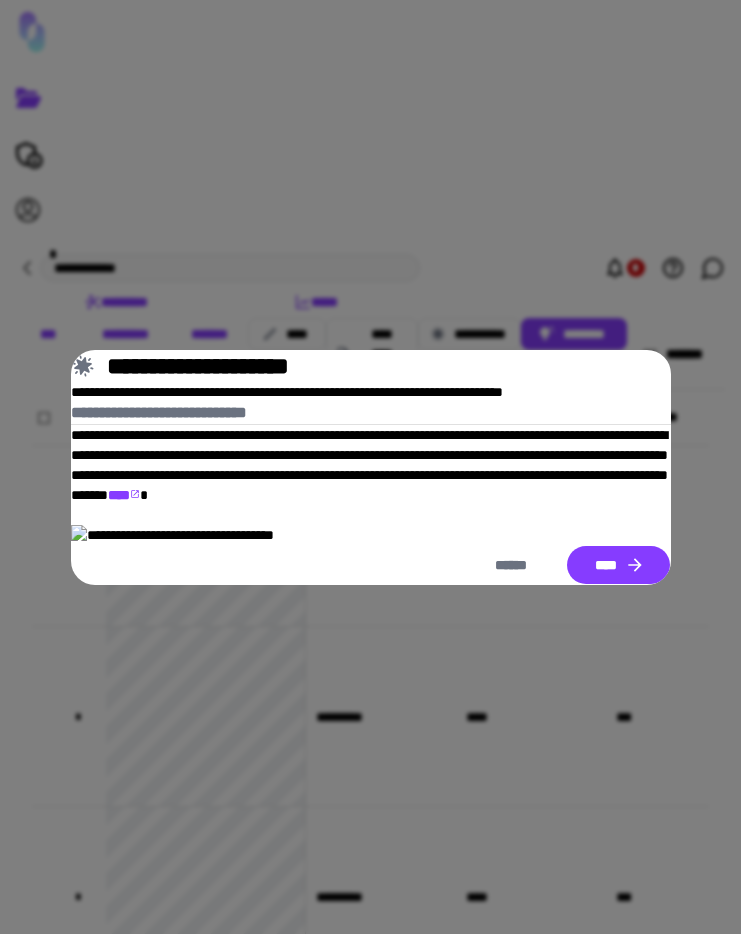 click at bounding box center [371, 535] 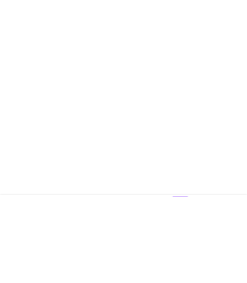 scroll, scrollTop: 0, scrollLeft: 0, axis: both 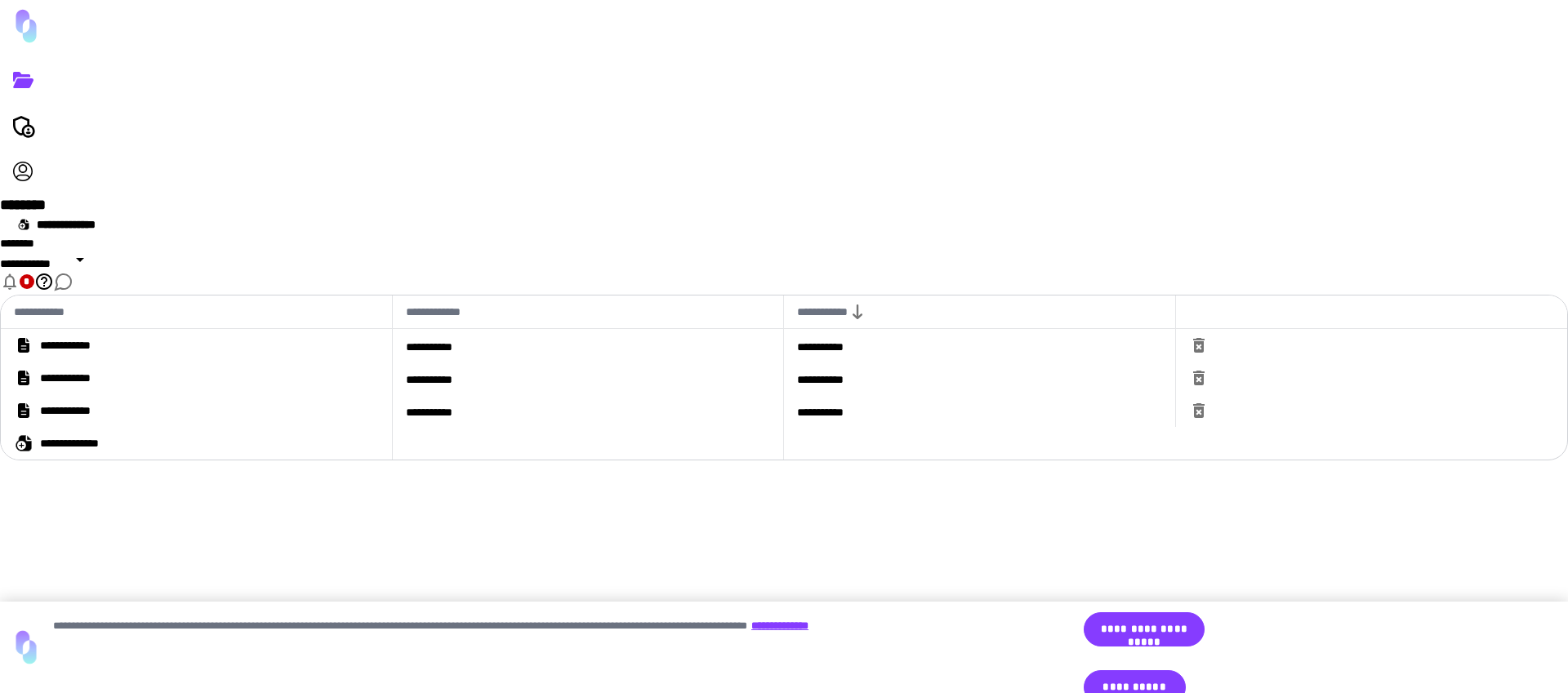 click on "**********" at bounding box center [196, 411] 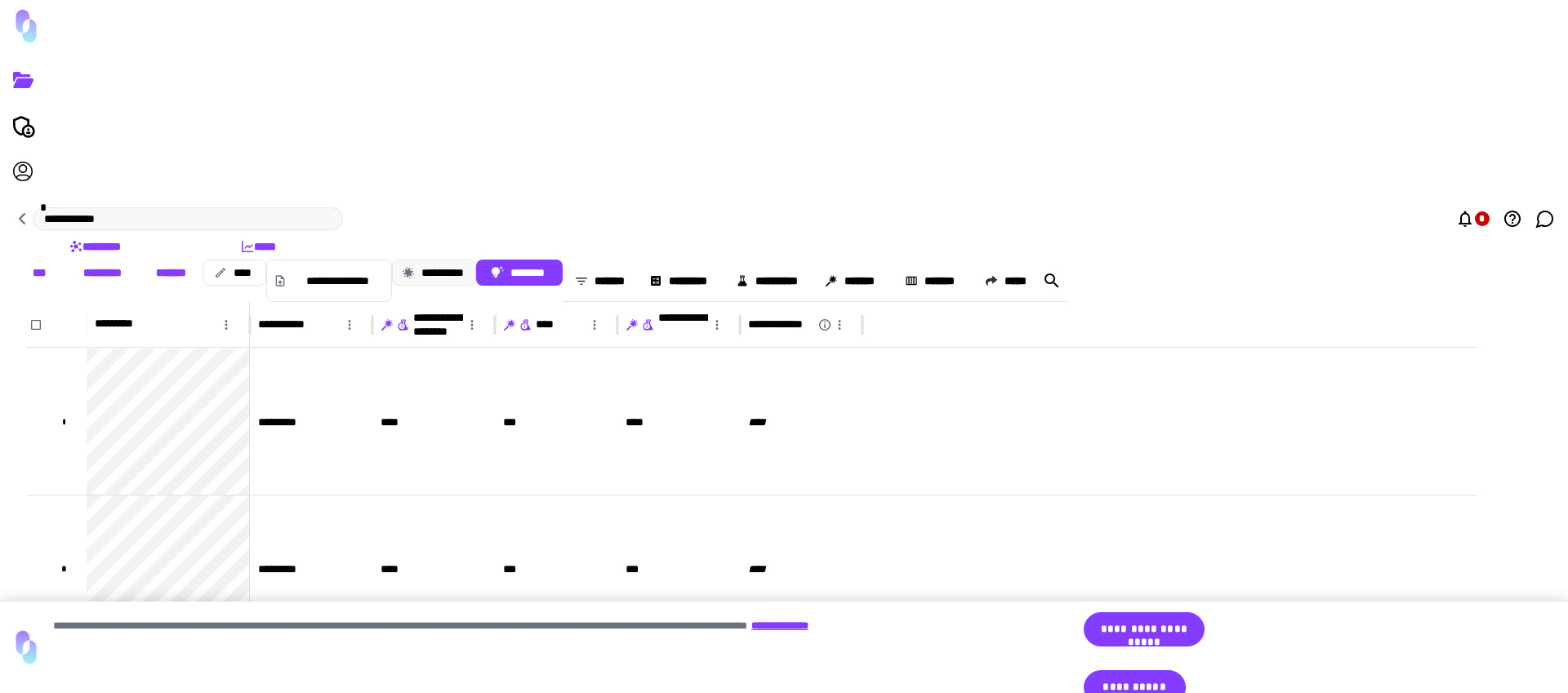 click on "**********" at bounding box center [434, 273] 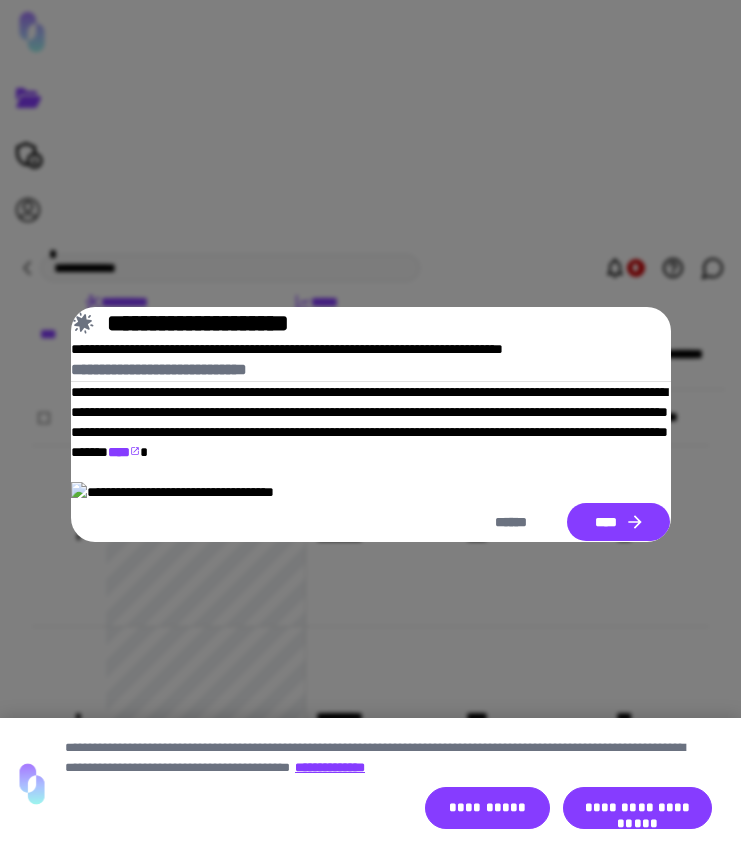 click at bounding box center (371, 492) 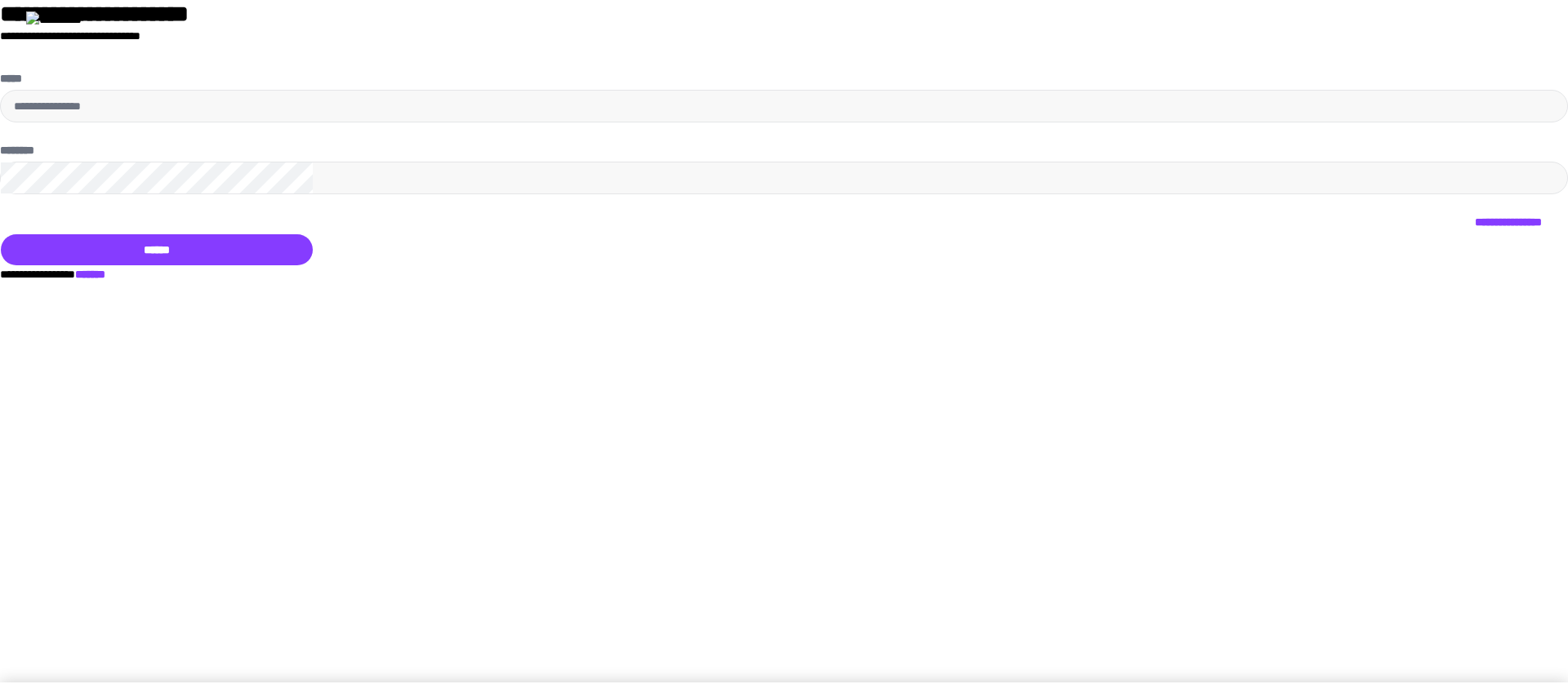 scroll, scrollTop: 0, scrollLeft: 0, axis: both 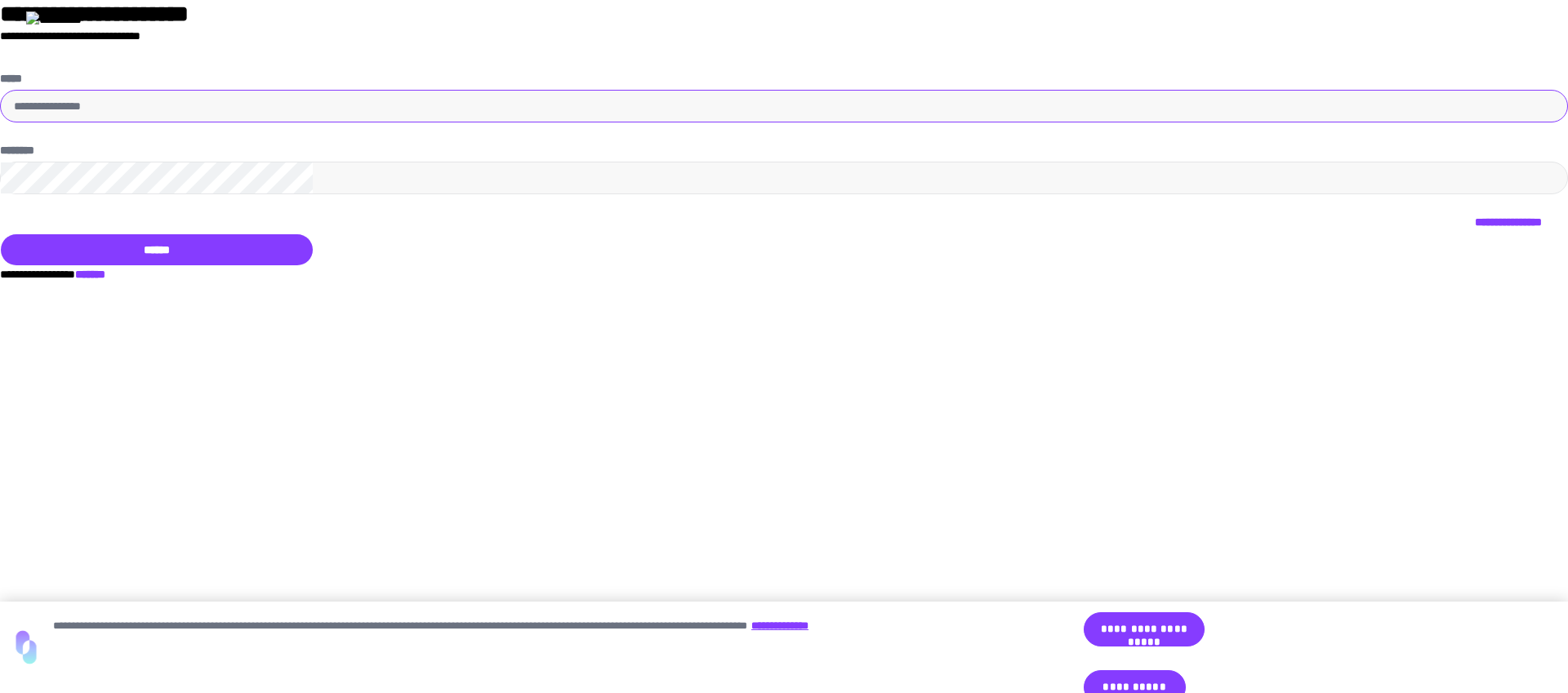 click on "*****" at bounding box center [784, 106] 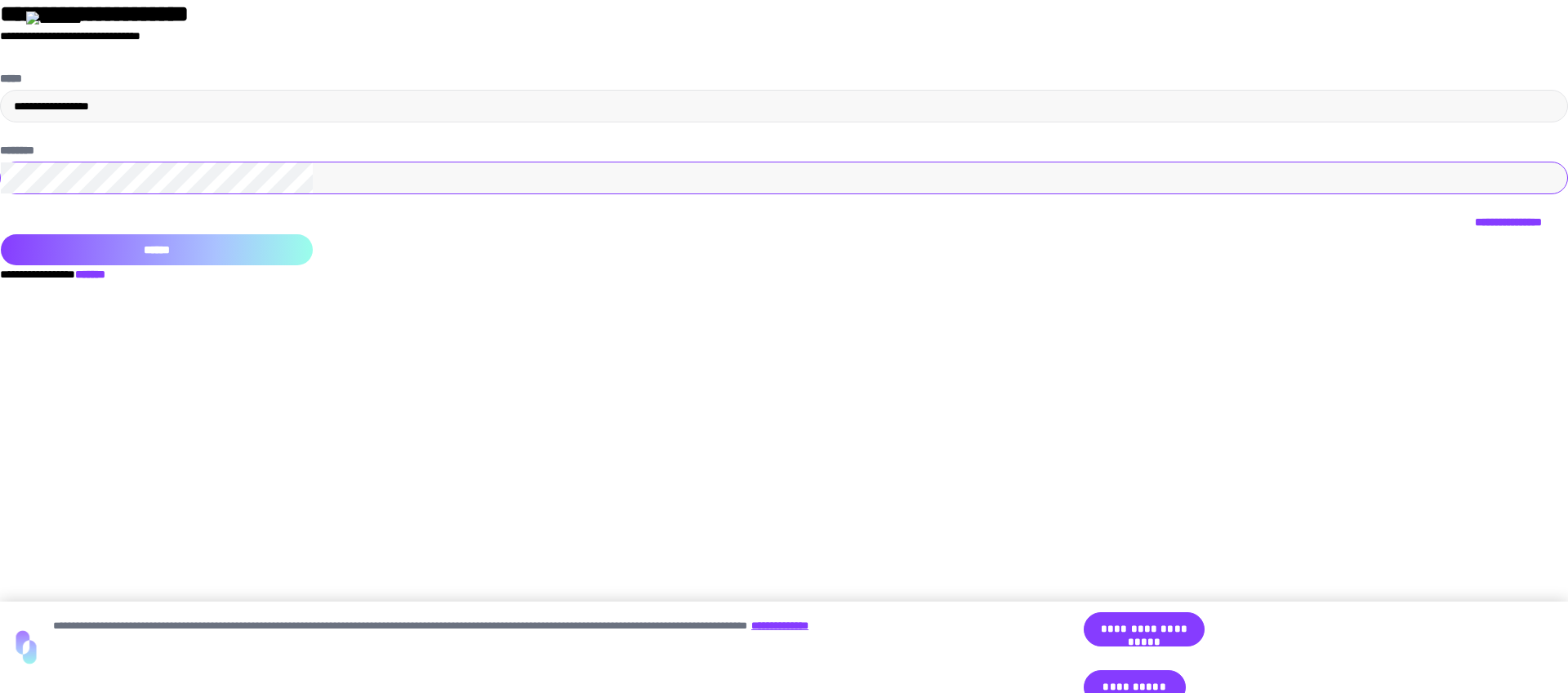 click on "******" at bounding box center [157, 250] 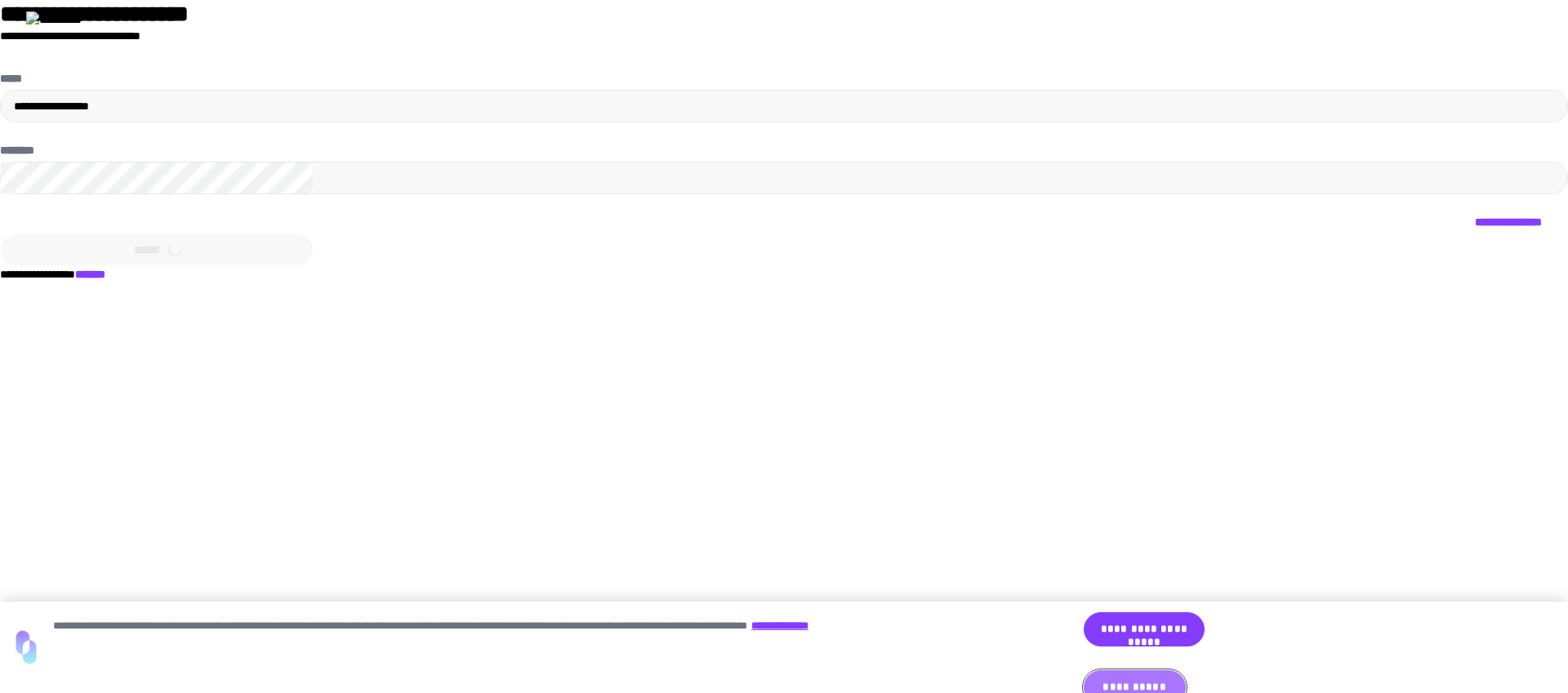 drag, startPoint x: 1241, startPoint y: 664, endPoint x: 1234, endPoint y: 656, distance: 10.6301458 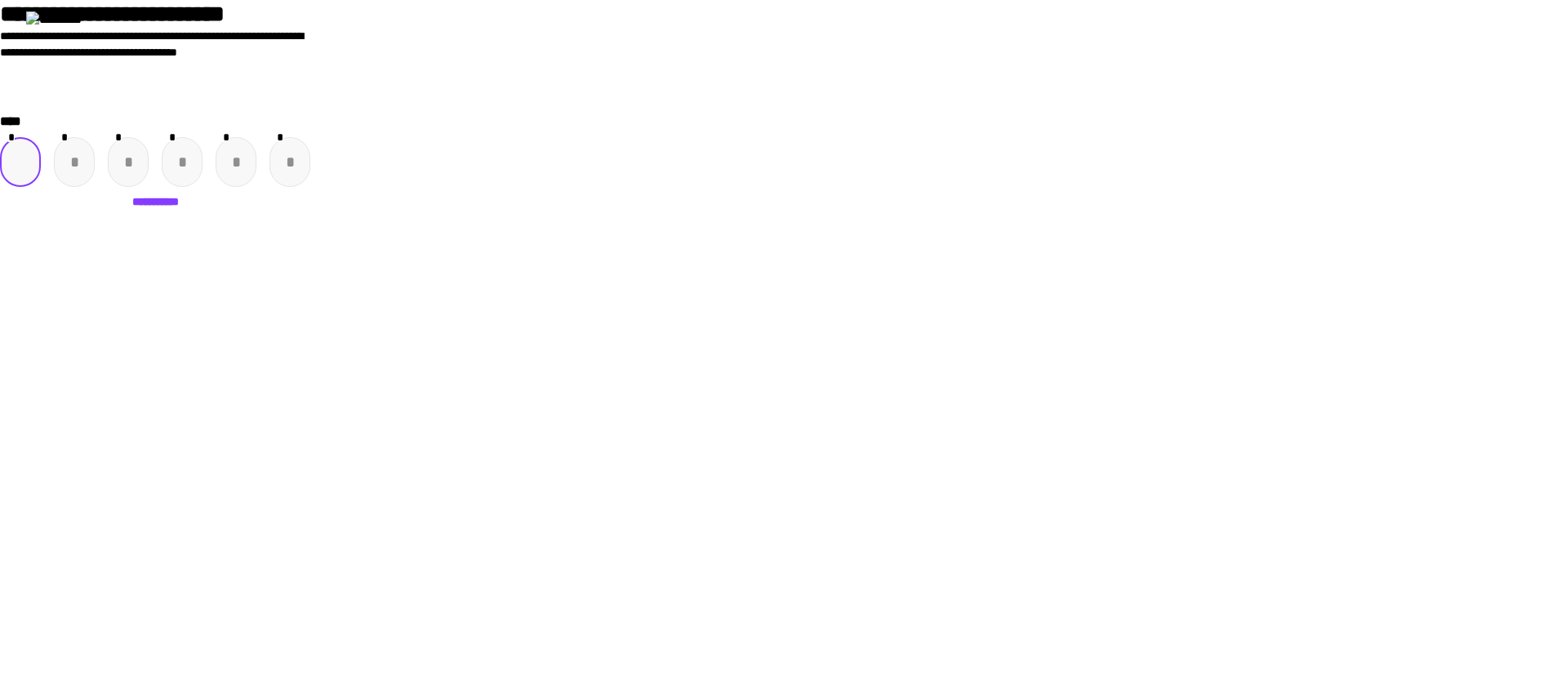 click at bounding box center [20, 162] 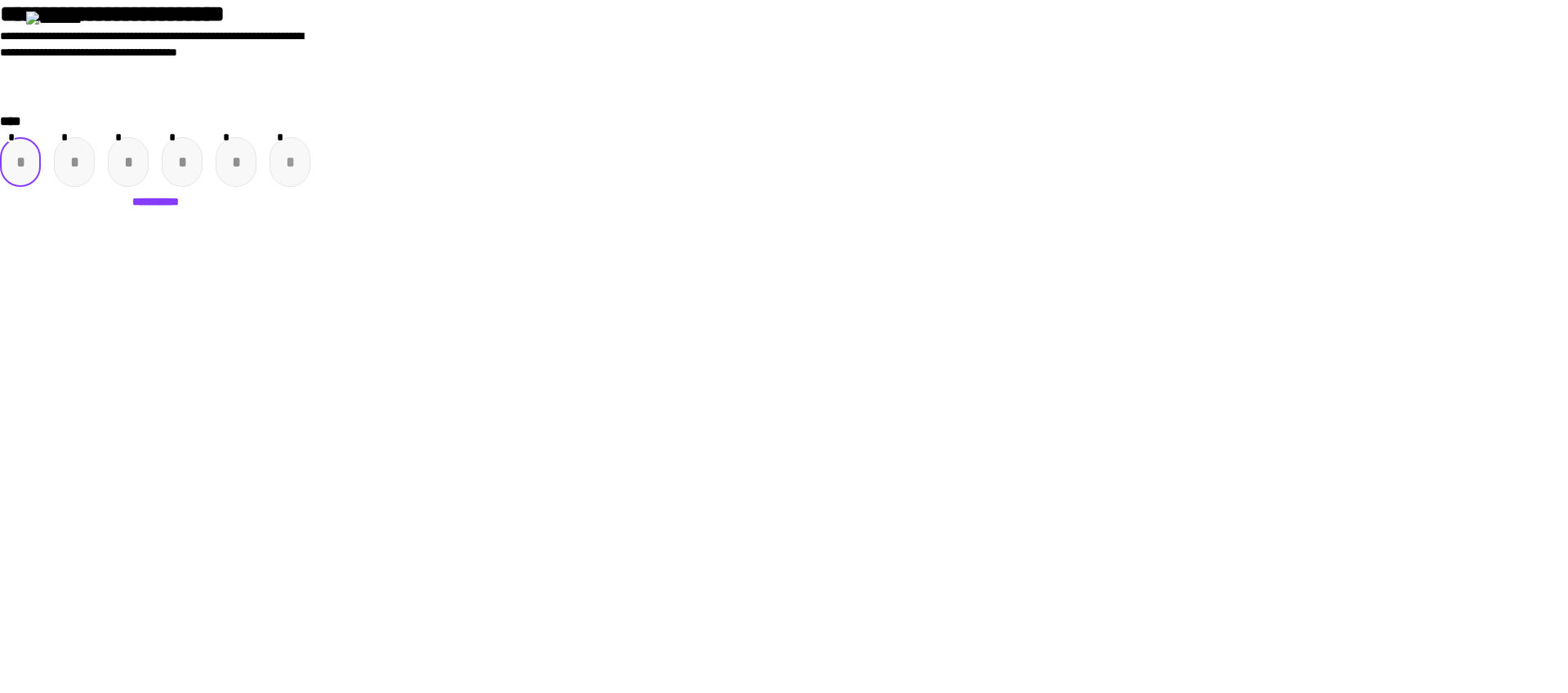paste on "*" 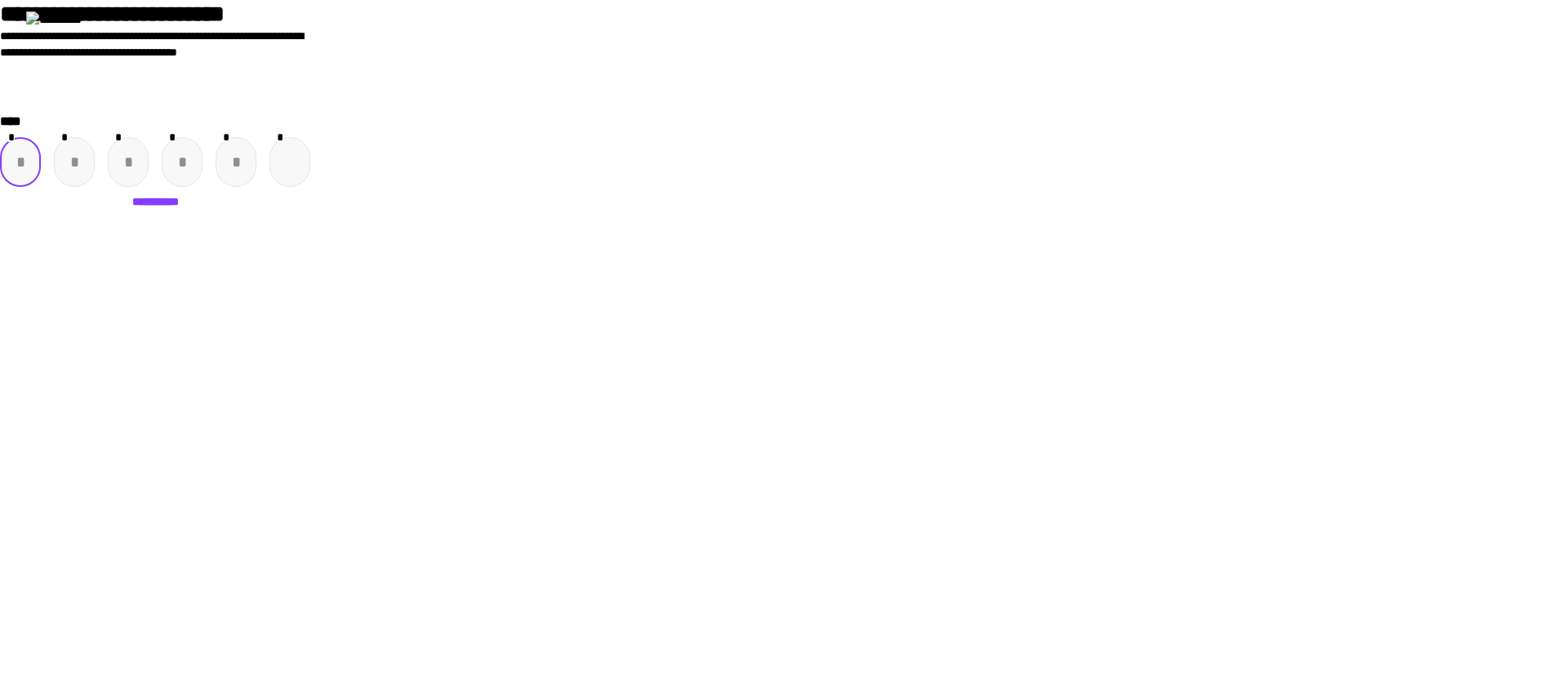 type on "*" 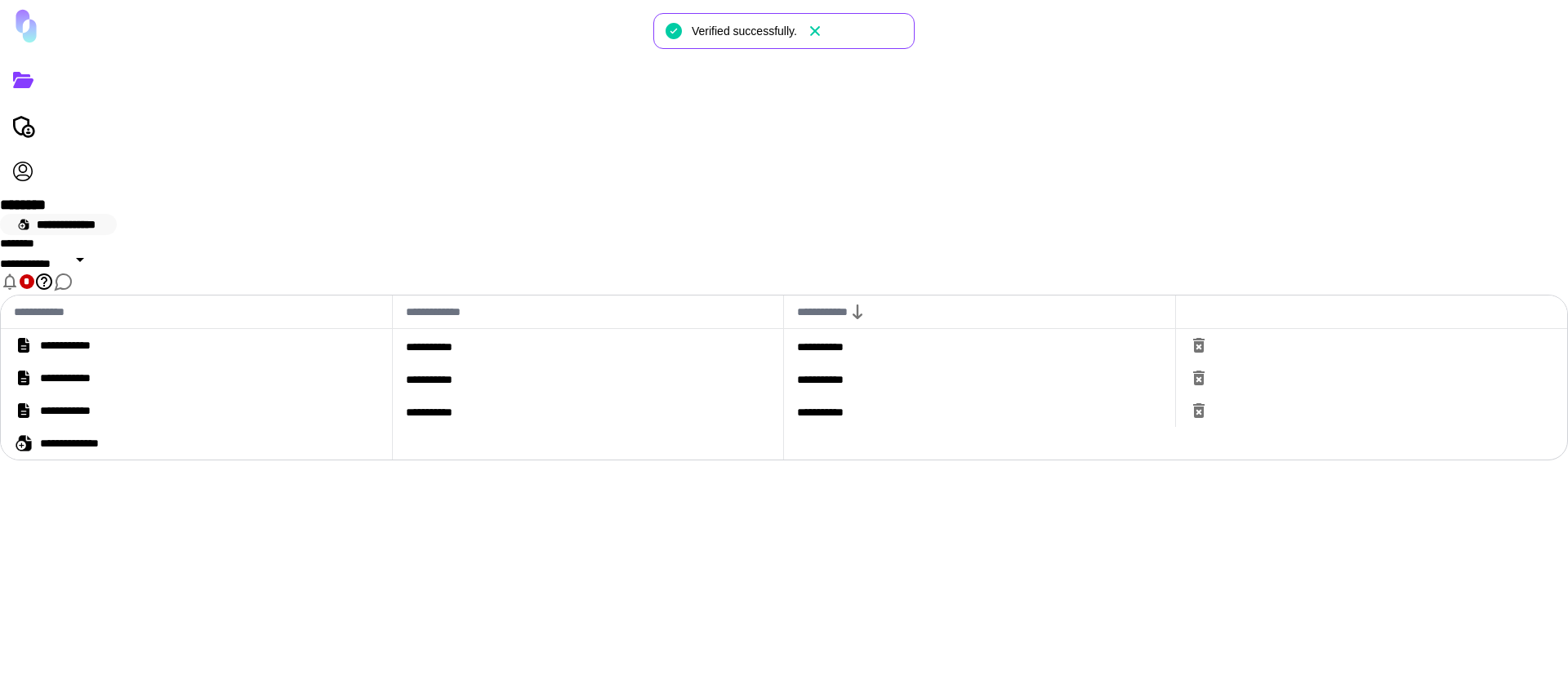 click on "**********" at bounding box center (58, 224) 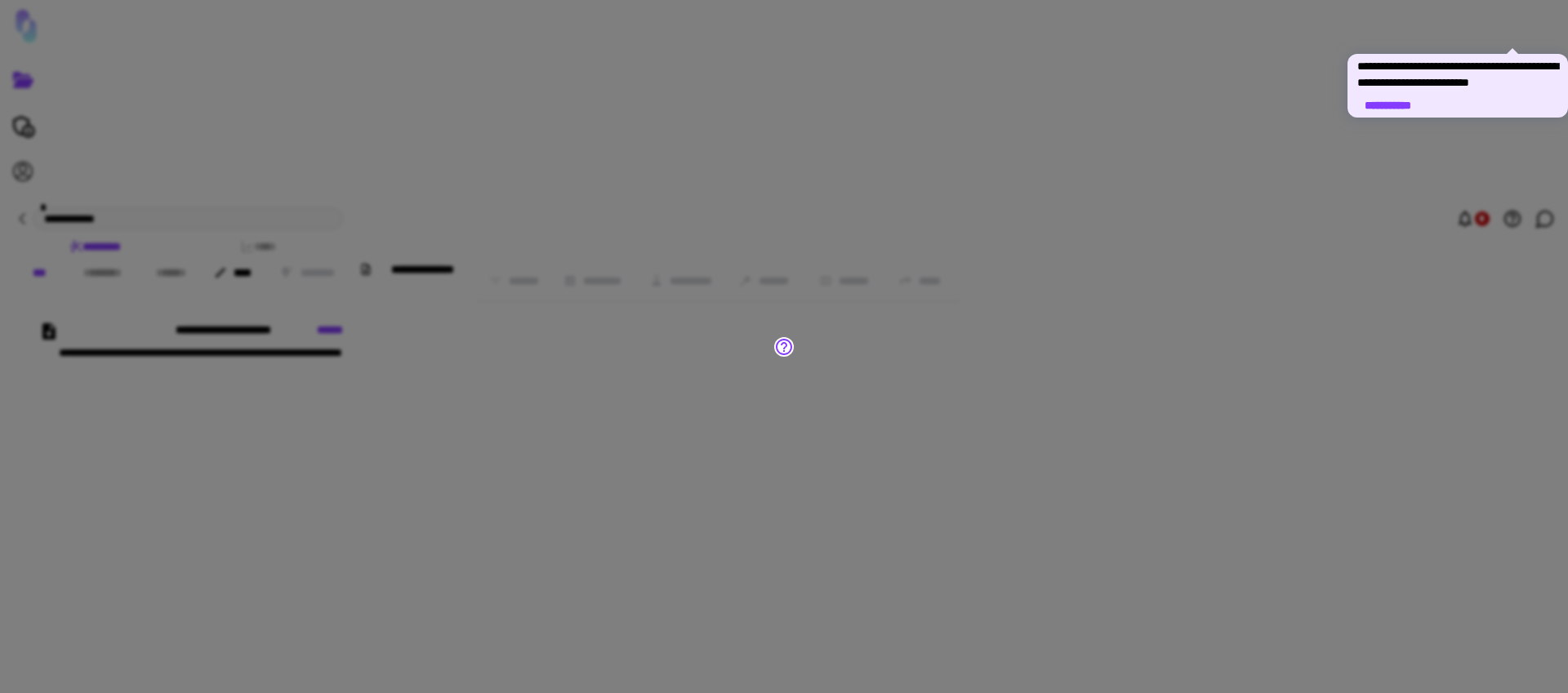 click at bounding box center [784, 346] 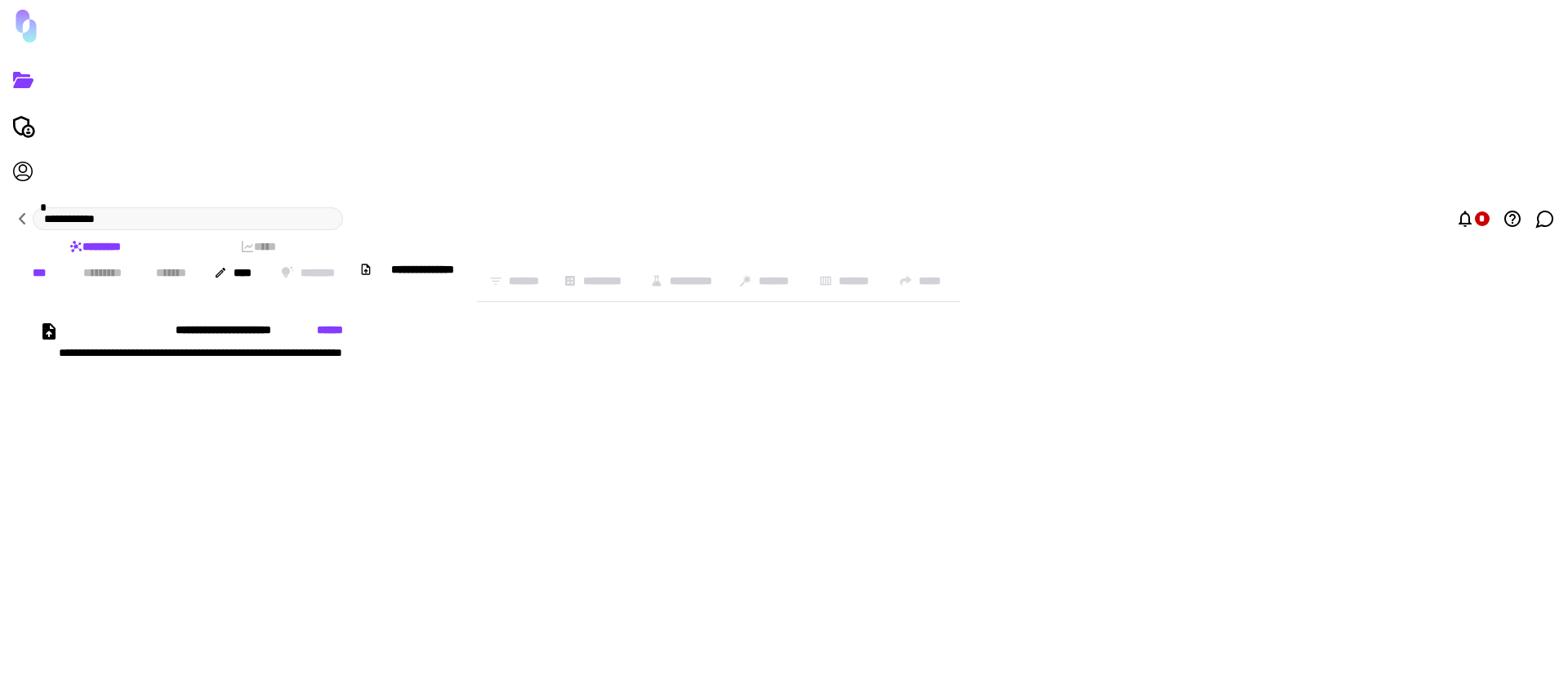 click on "**********" at bounding box center [335, 395] 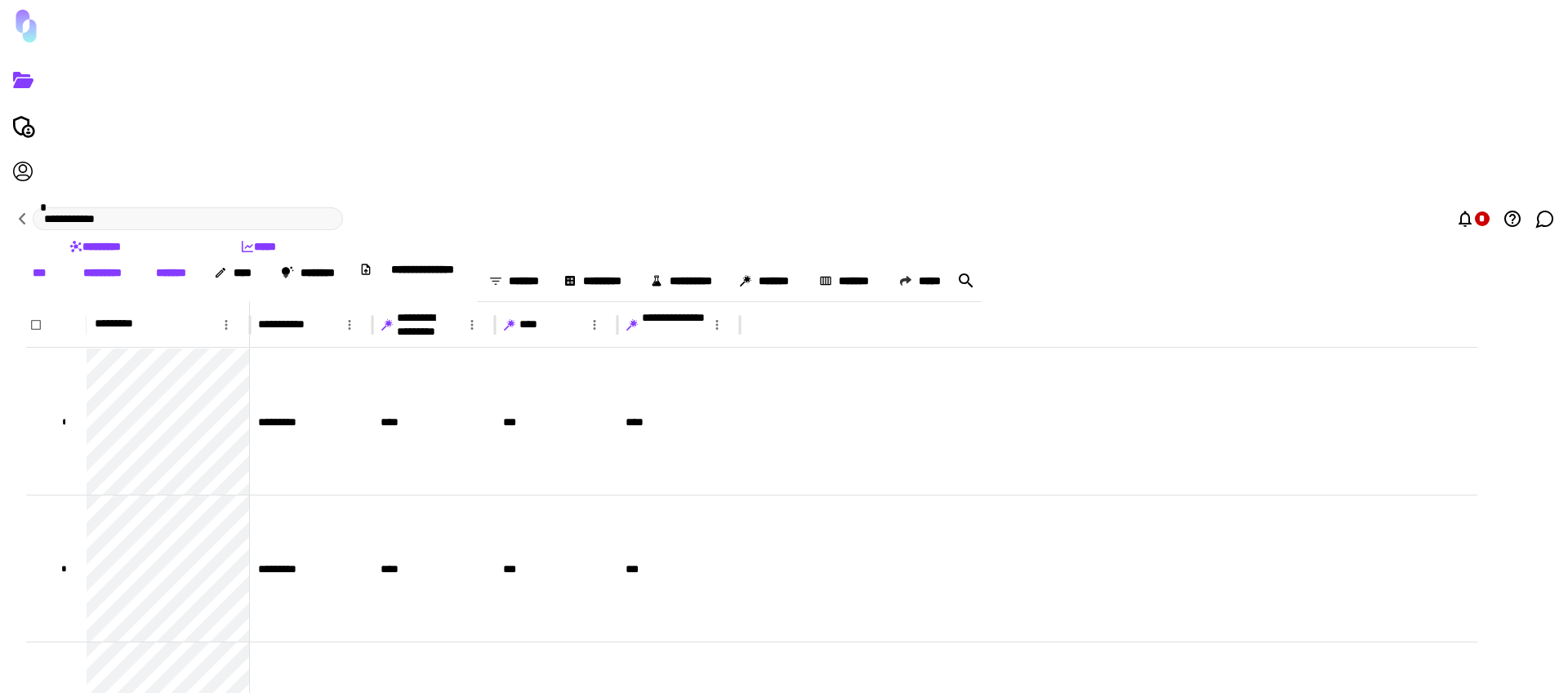 drag, startPoint x: 449, startPoint y: 167, endPoint x: 470, endPoint y: 171, distance: 21.377558 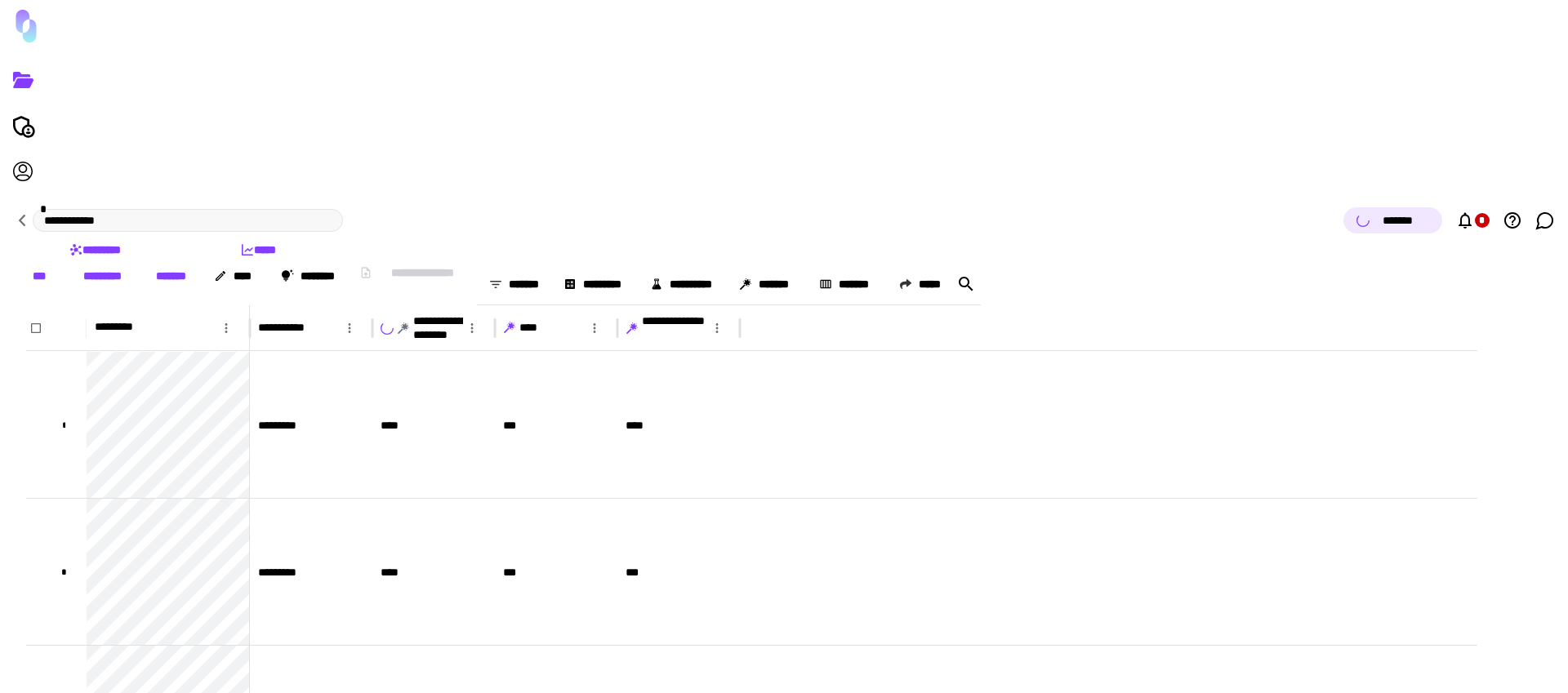click 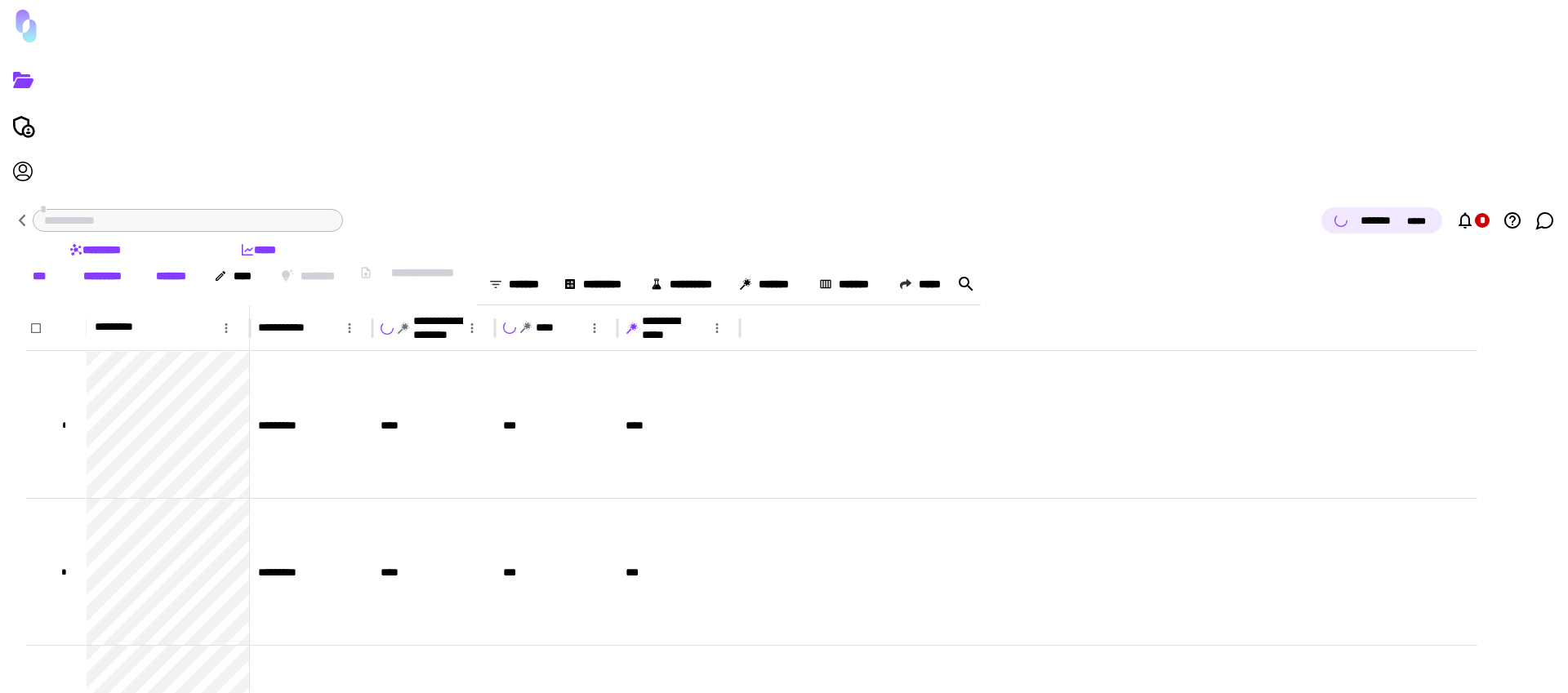 click 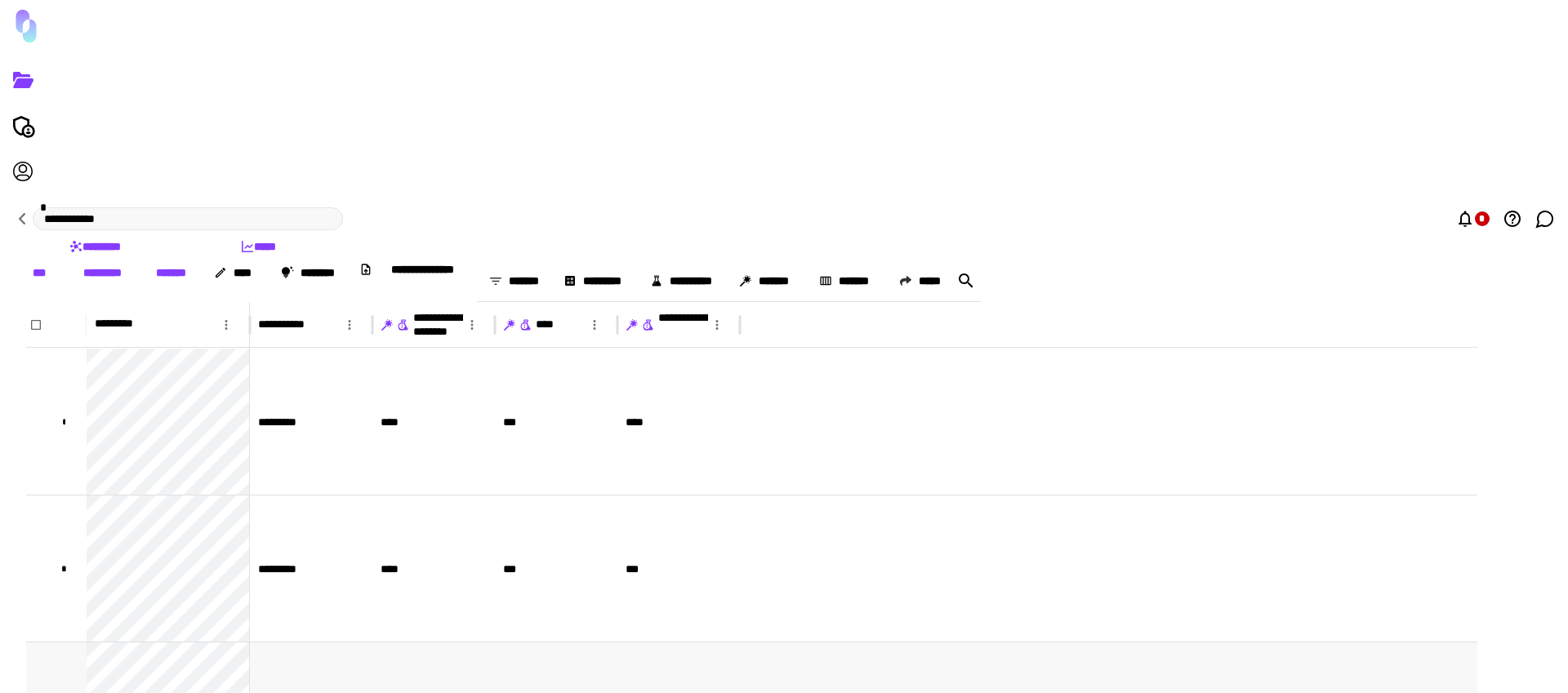 type 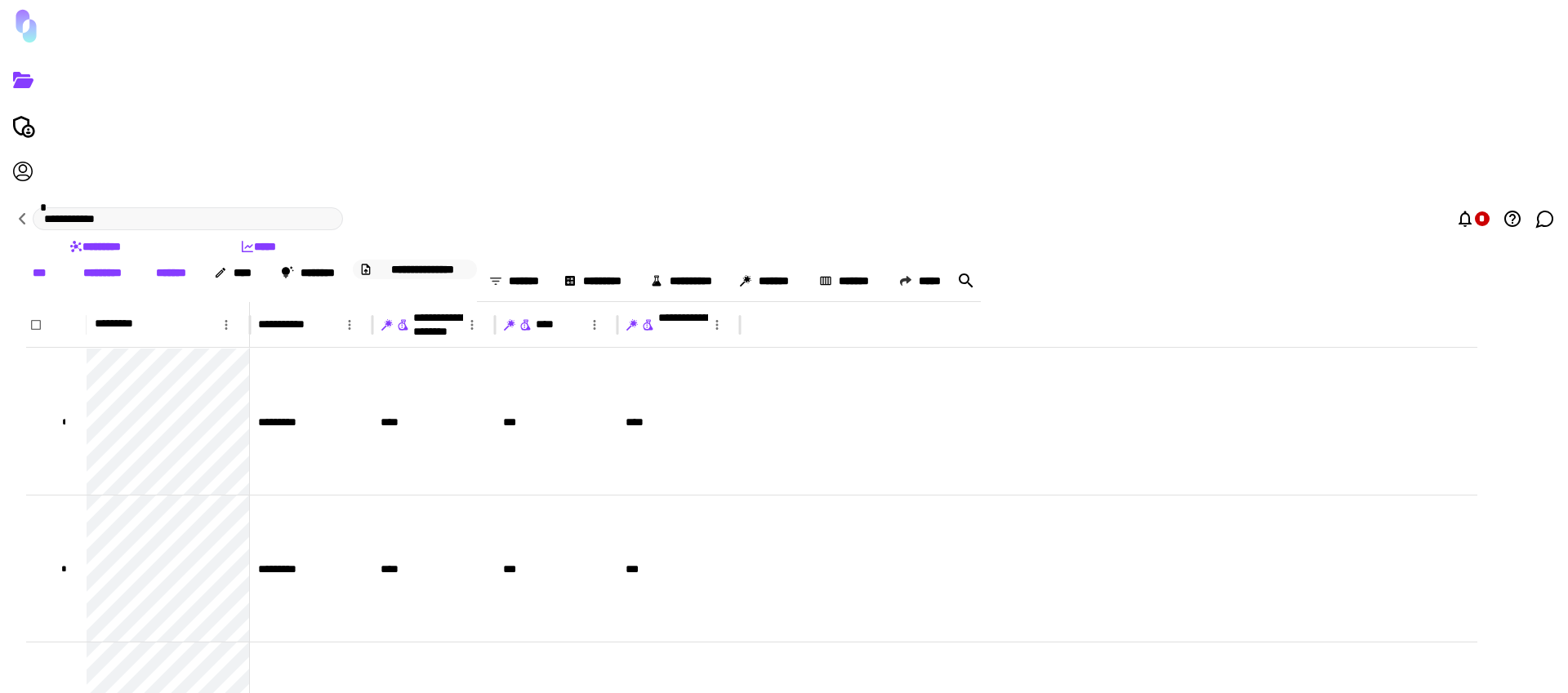 click on "**********" at bounding box center (423, 269) 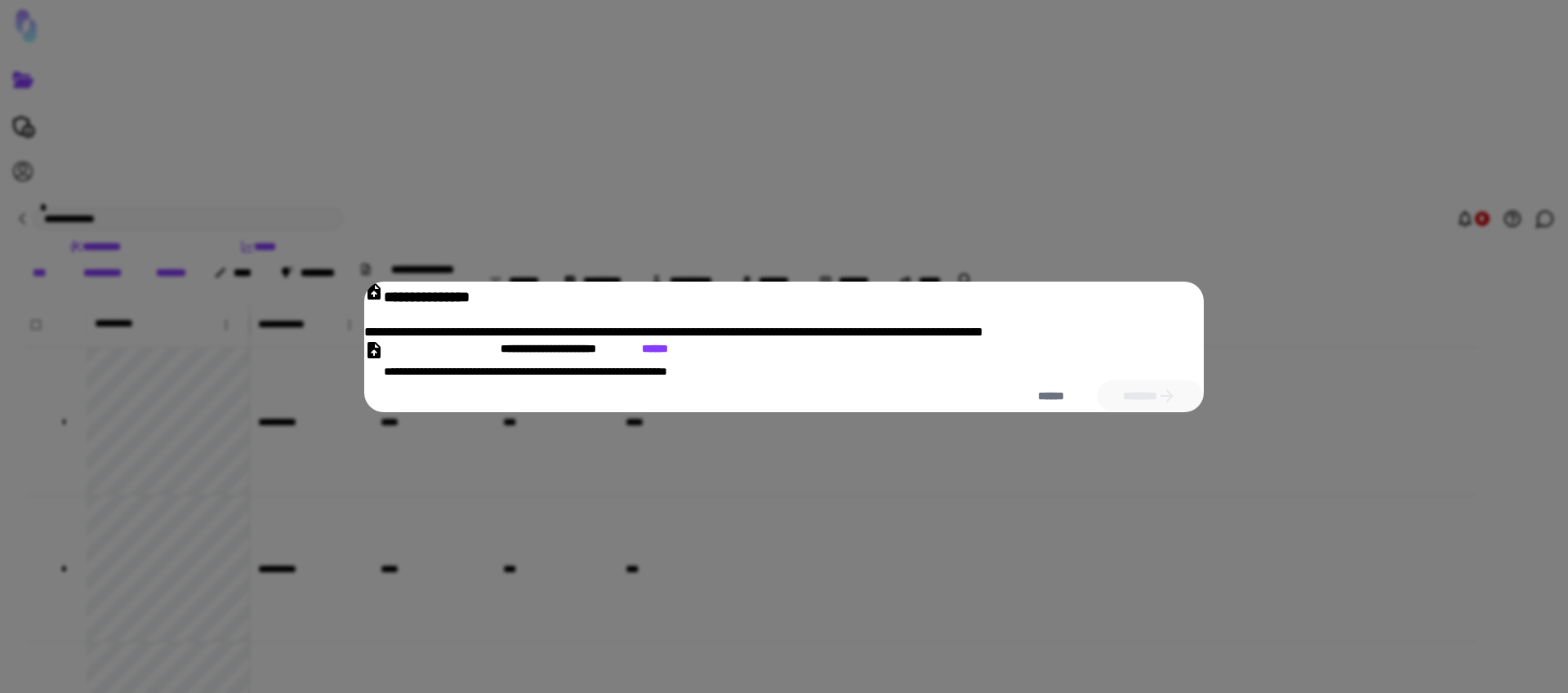click on "**********" at bounding box center [784, 360] 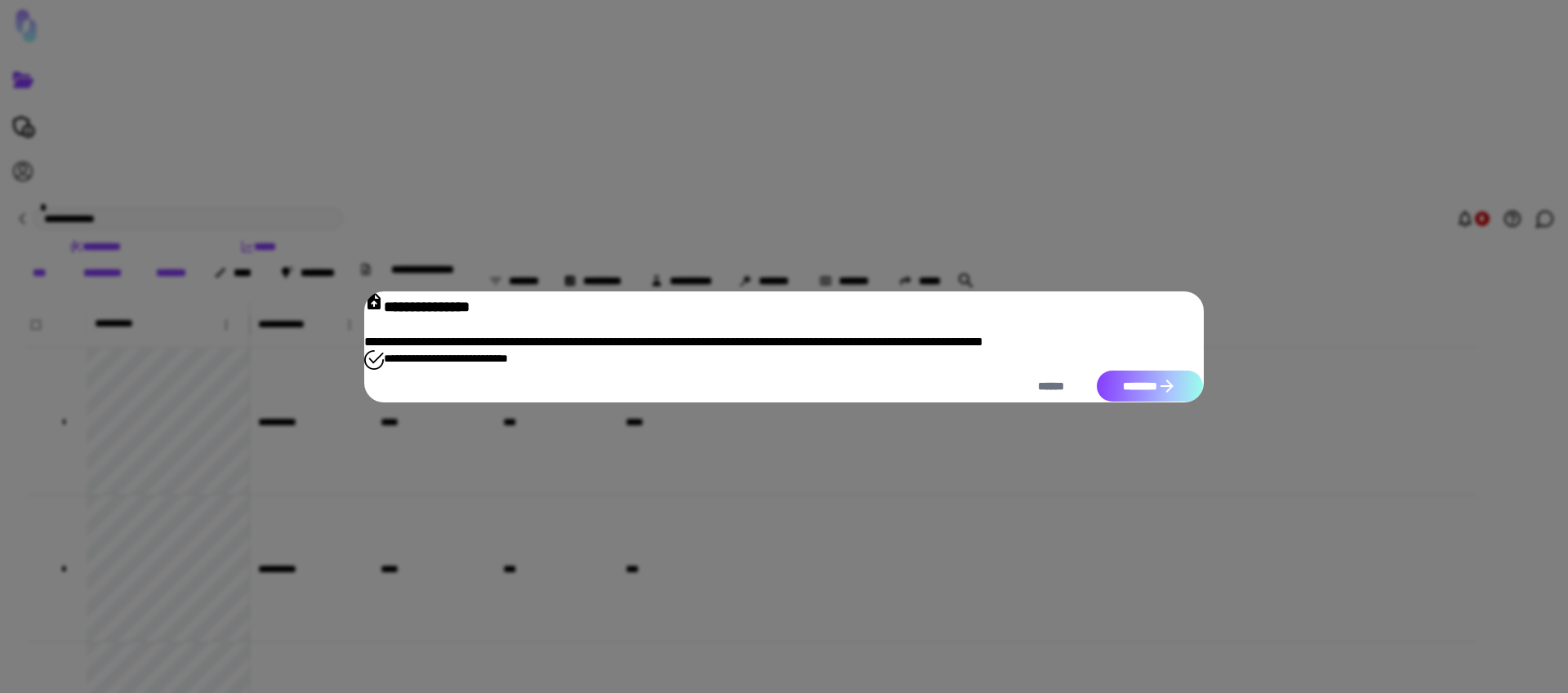 click on "********" at bounding box center (1150, 386) 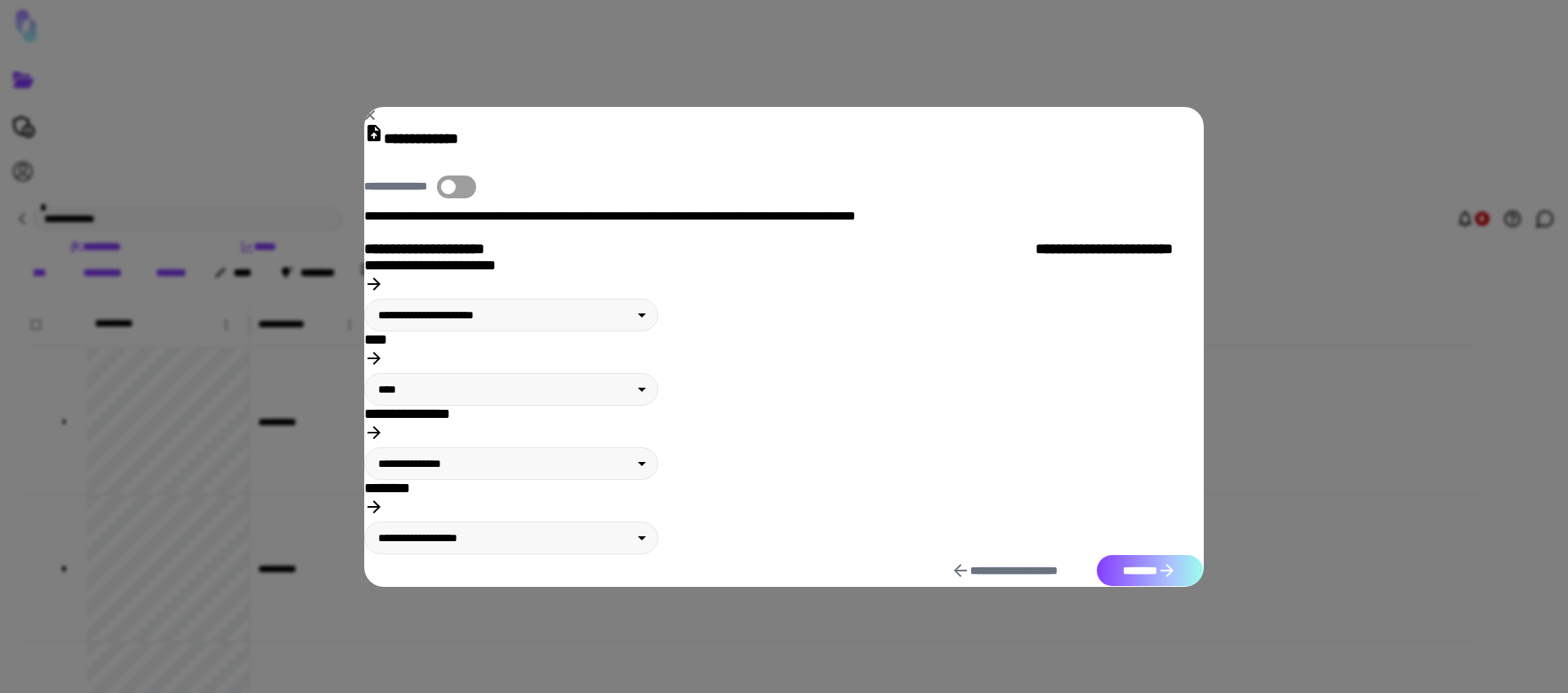 drag, startPoint x: 1045, startPoint y: 533, endPoint x: 768, endPoint y: 181, distance: 447.92075 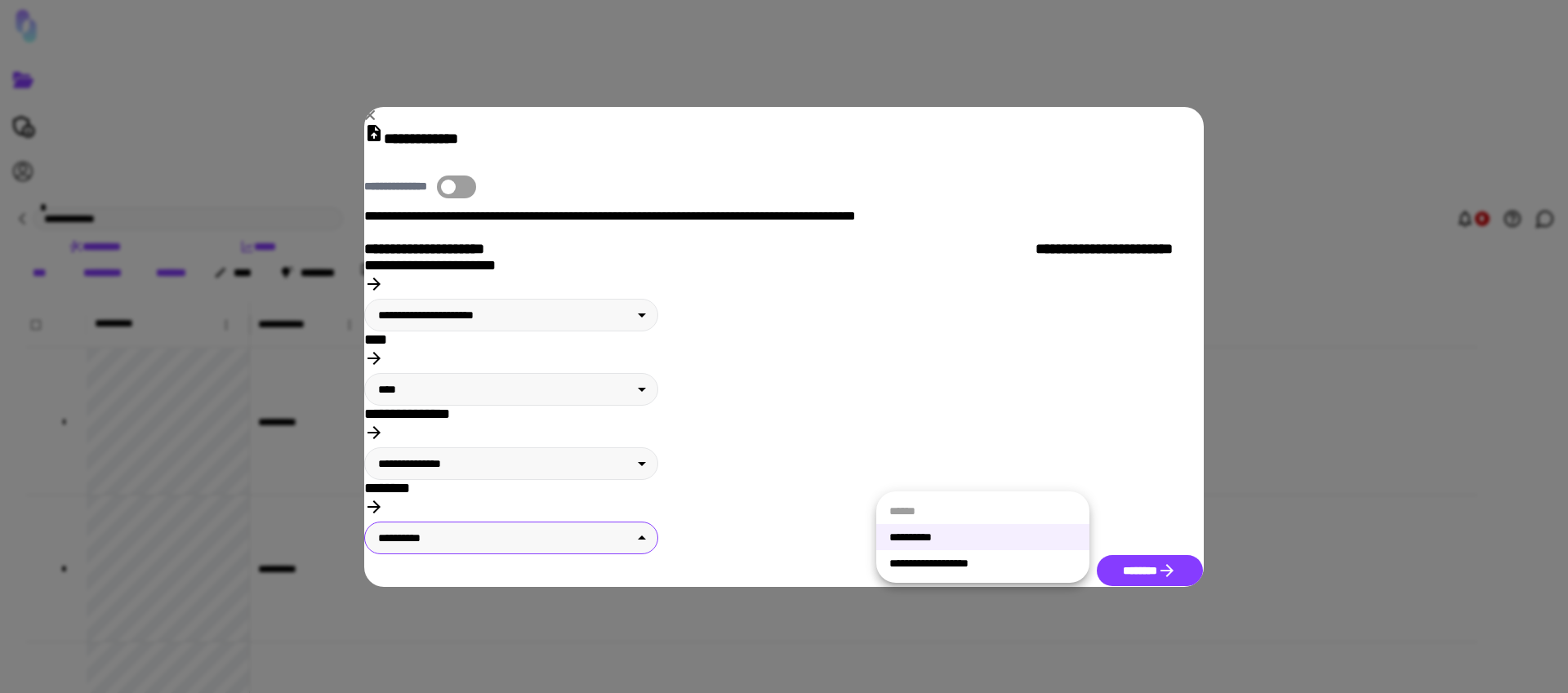drag, startPoint x: 988, startPoint y: 478, endPoint x: 924, endPoint y: 528, distance: 81.2158 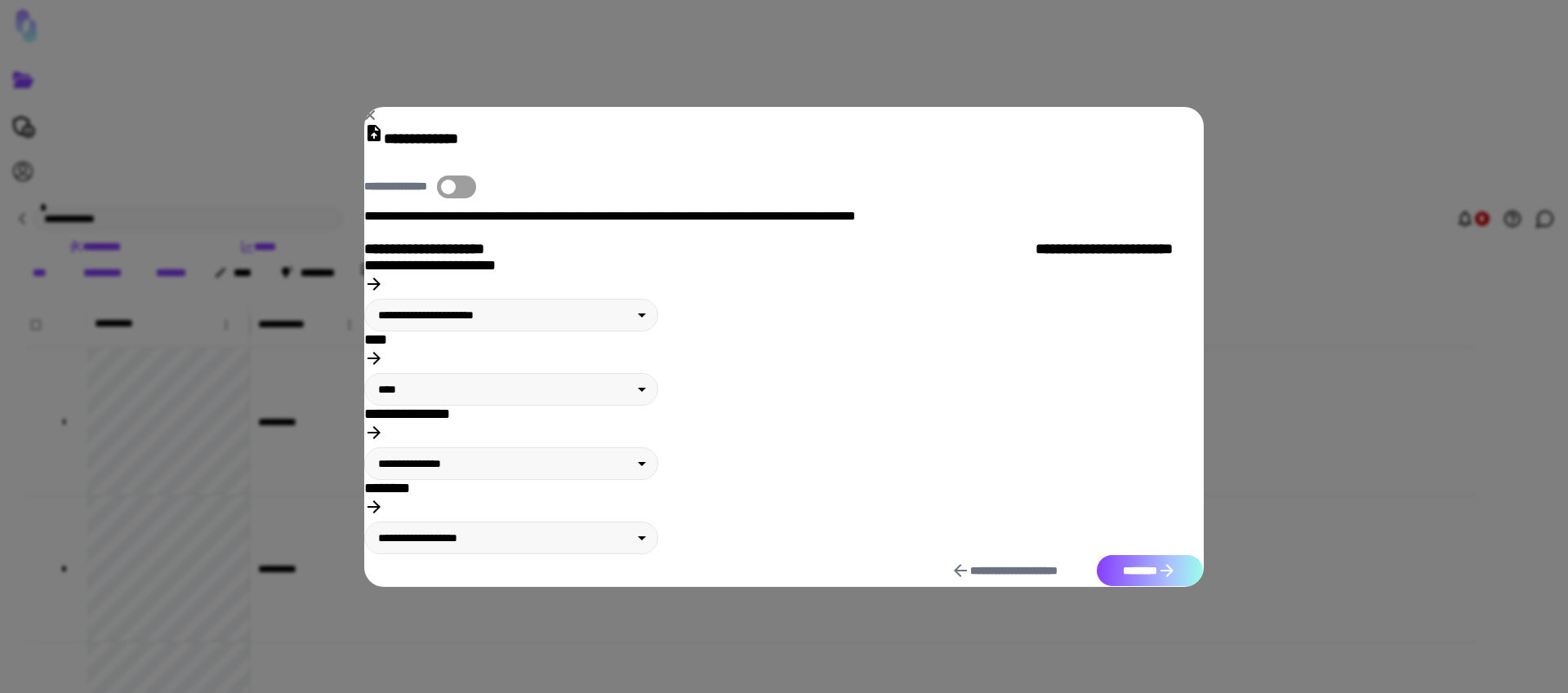 click on "********" at bounding box center [1150, 571] 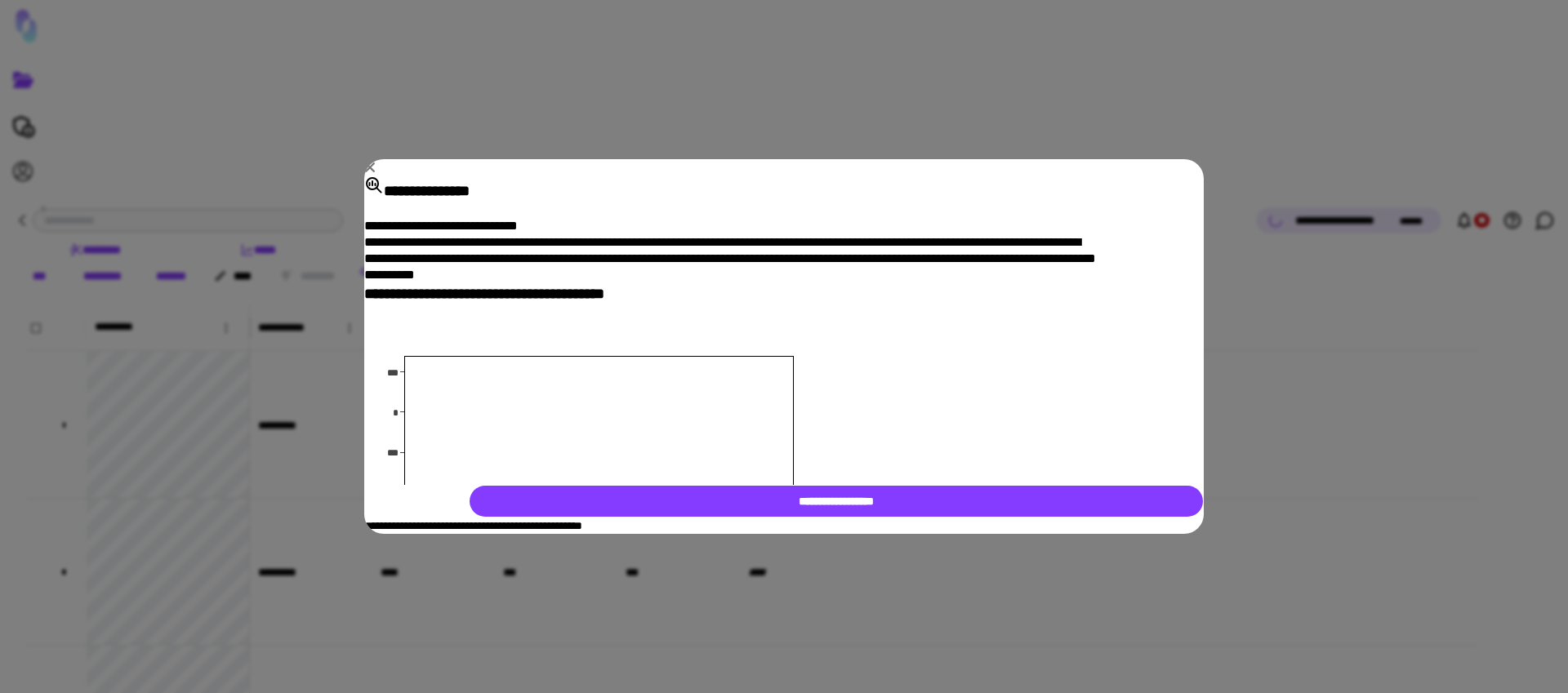 scroll, scrollTop: 168, scrollLeft: 0, axis: vertical 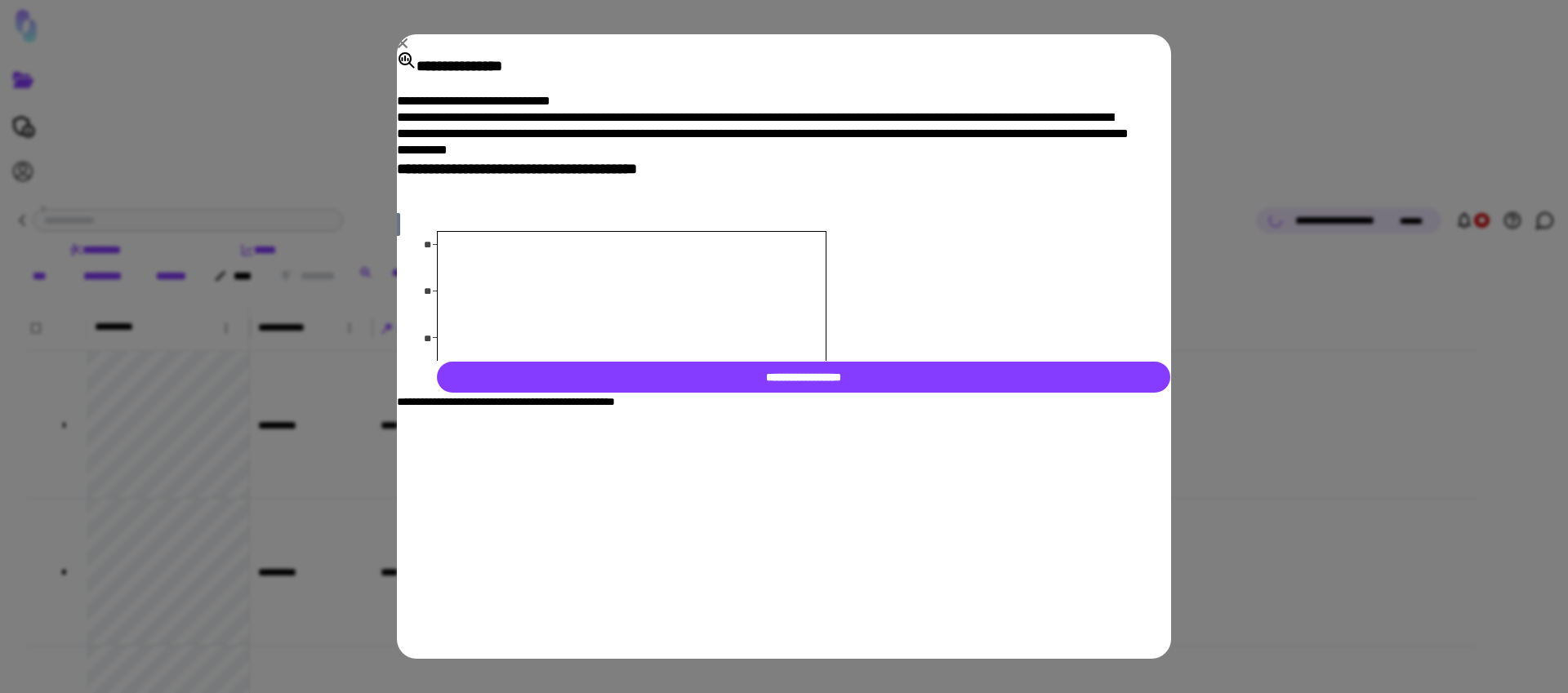click 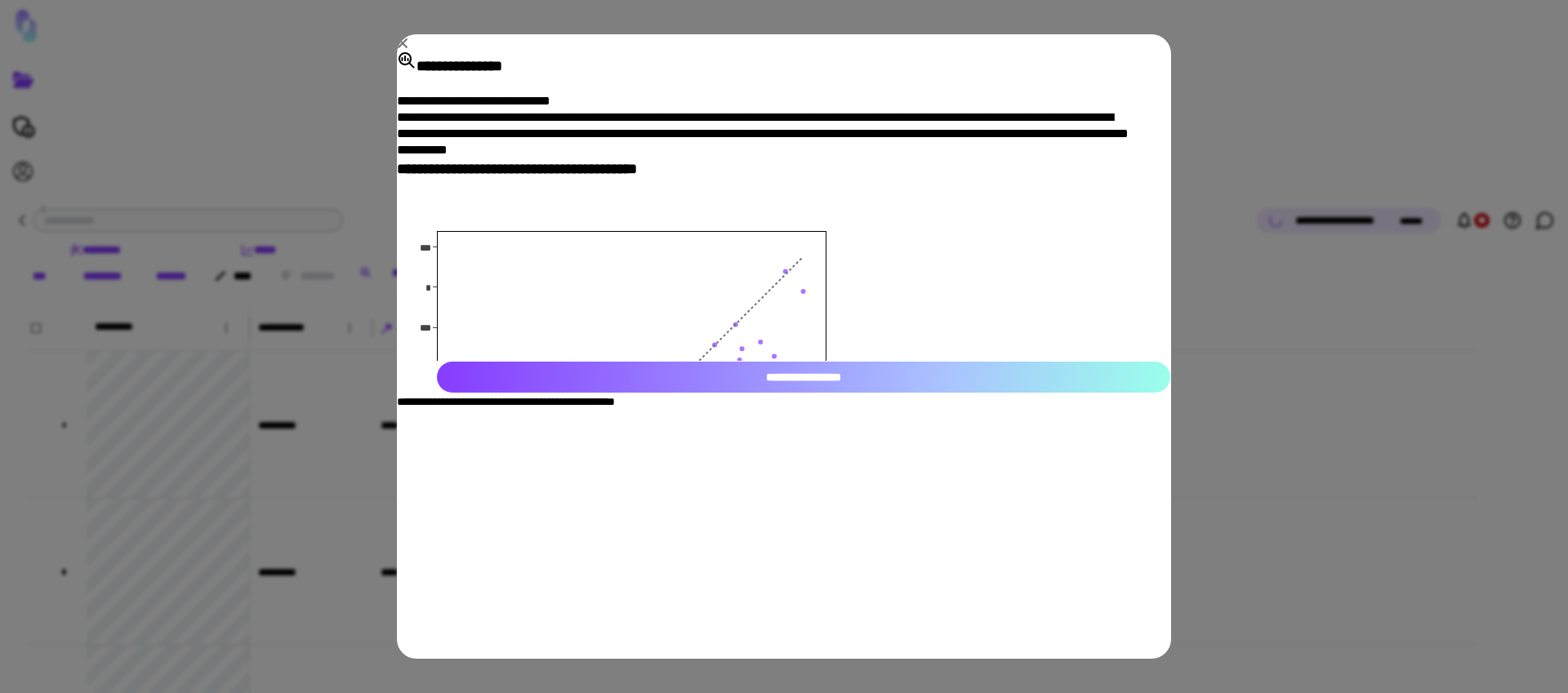 click on "**********" at bounding box center [804, 377] 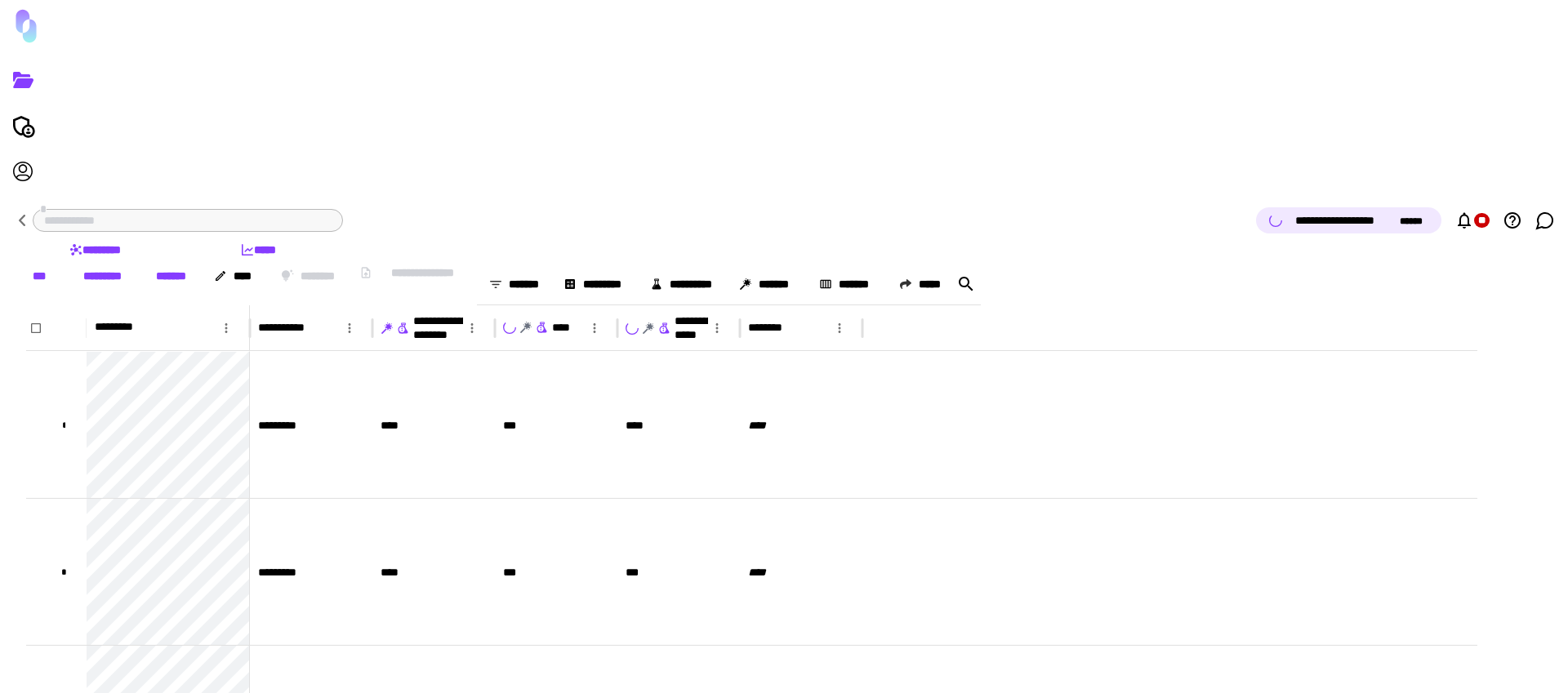 scroll, scrollTop: 0, scrollLeft: 0, axis: both 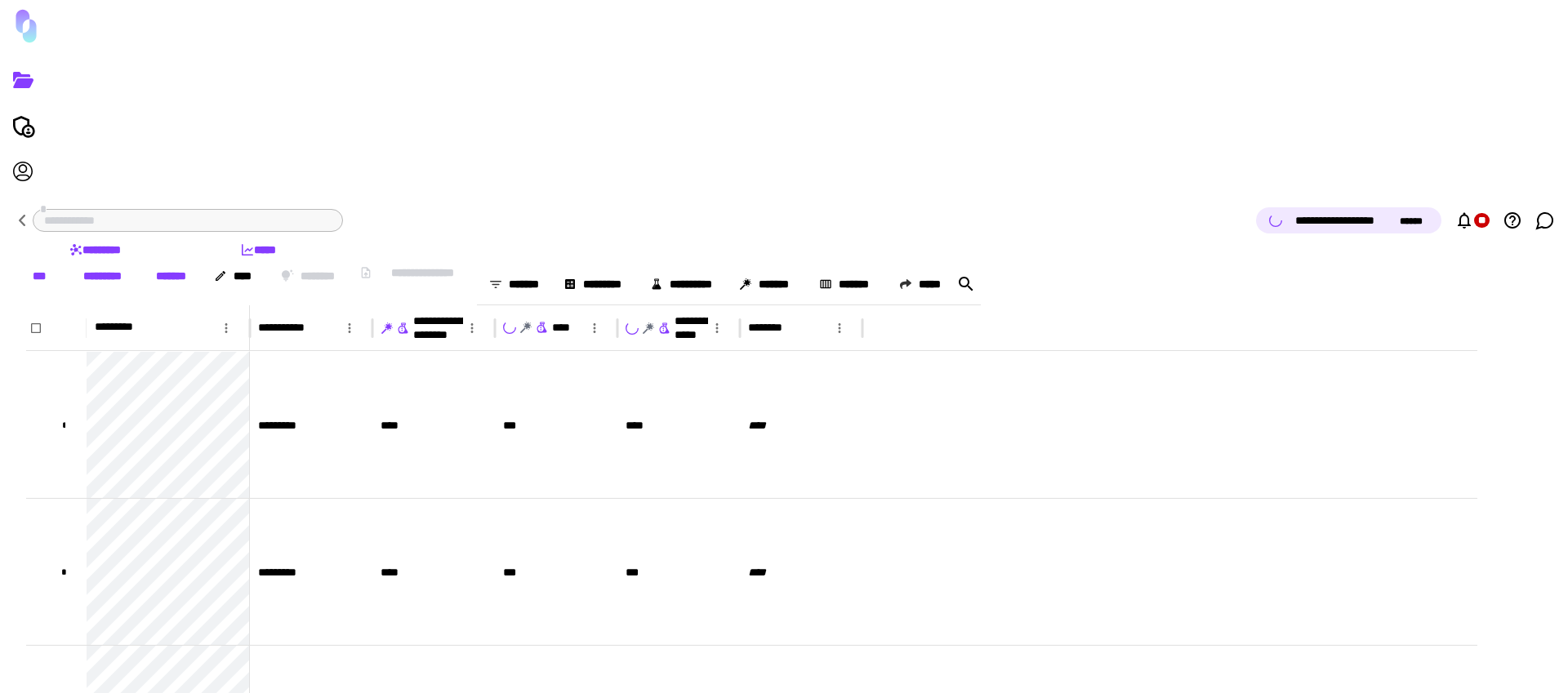click on "*****" at bounding box center [258, 250] 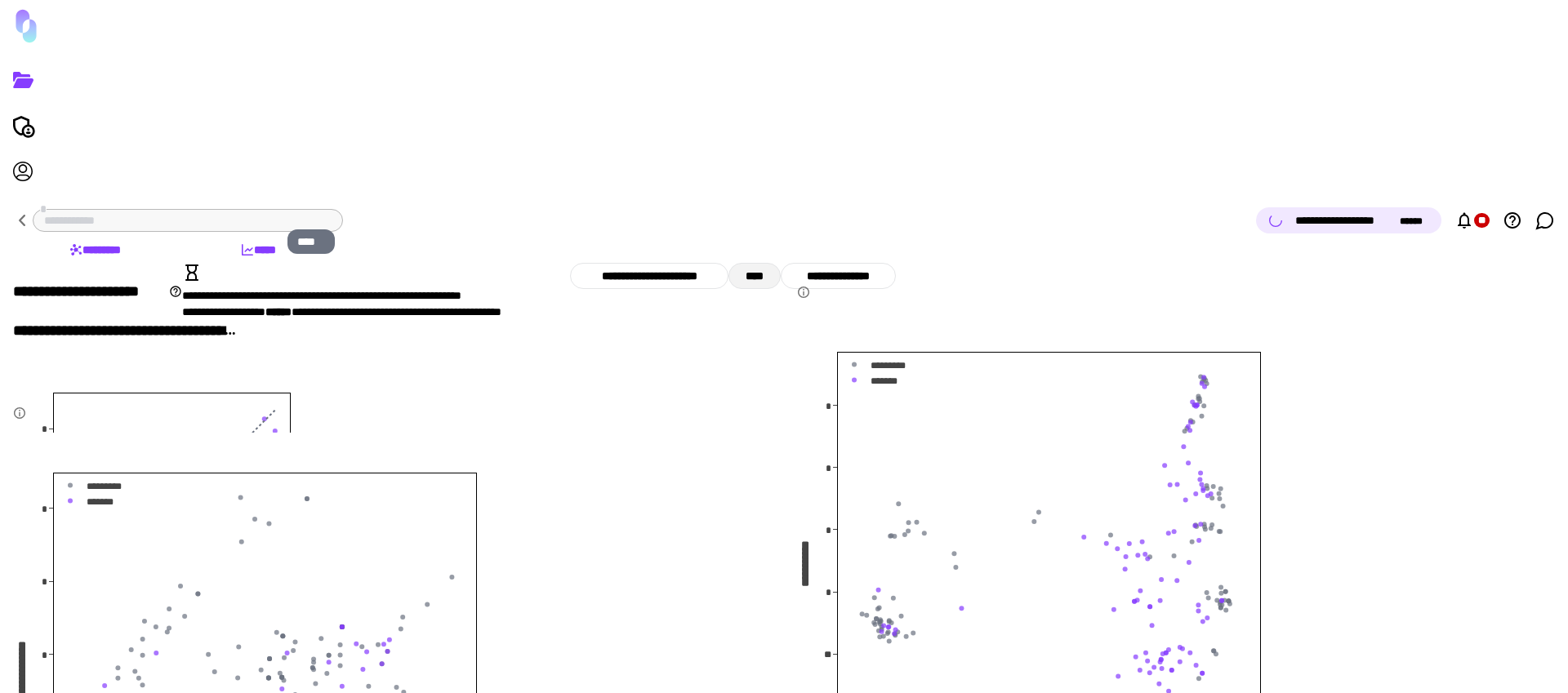 click on "****" at bounding box center [755, 276] 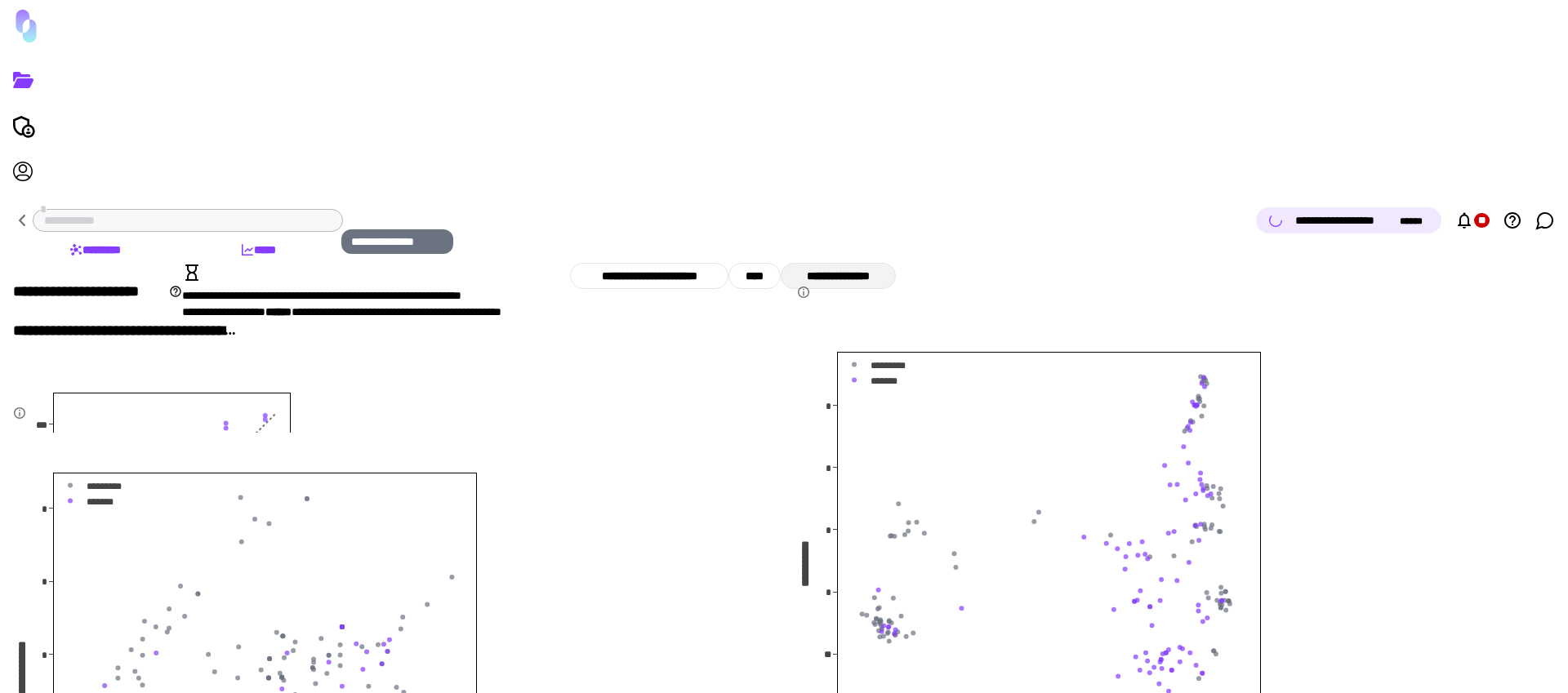 click on "**********" at bounding box center (838, 276) 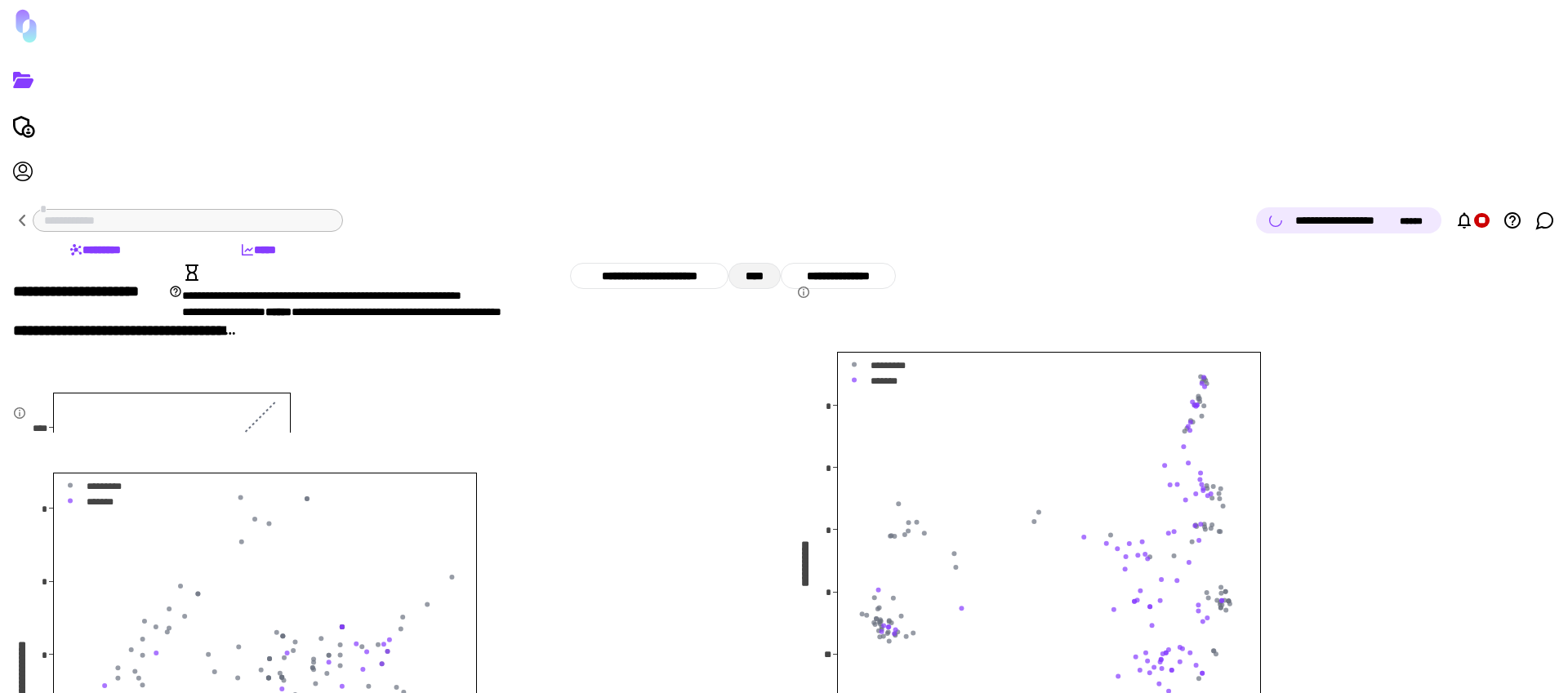 click on "****" at bounding box center (755, 276) 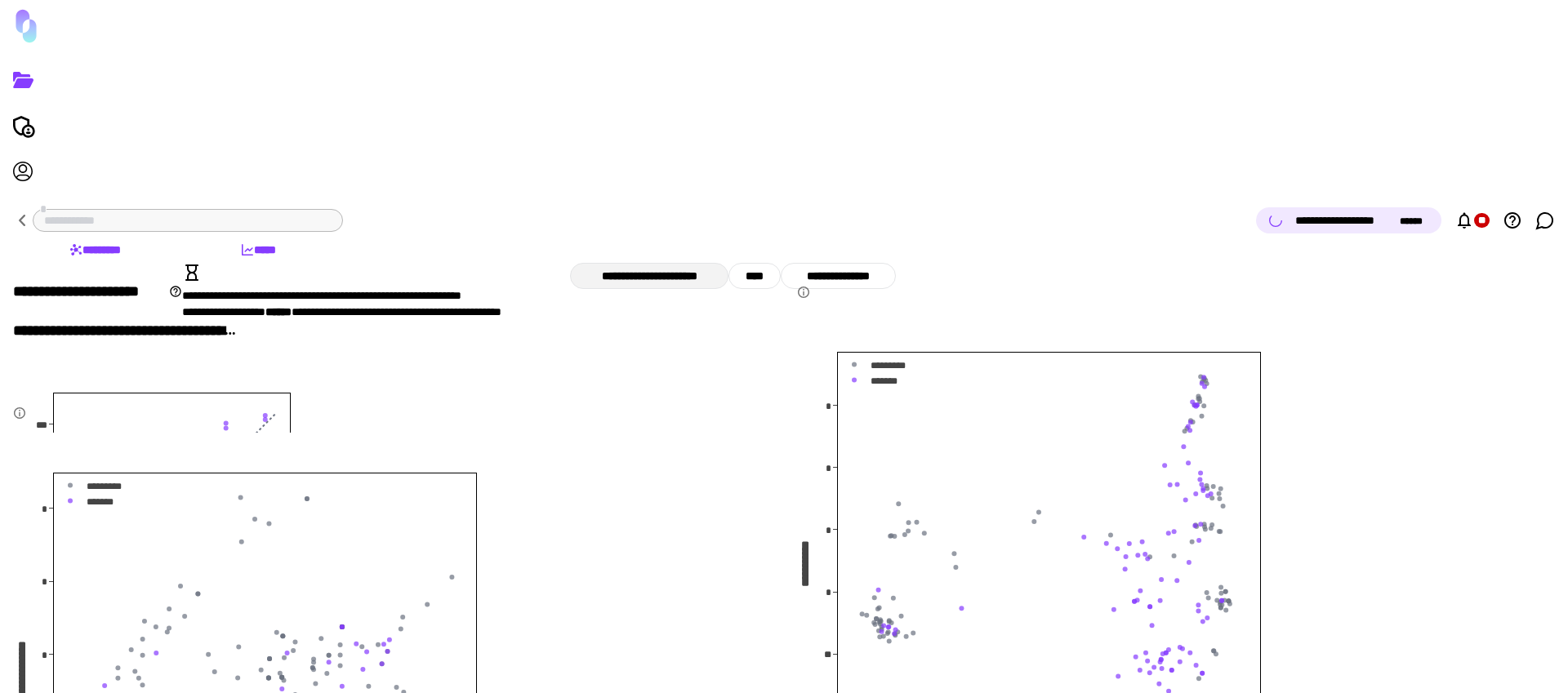 click on "**********" at bounding box center (648, 276) 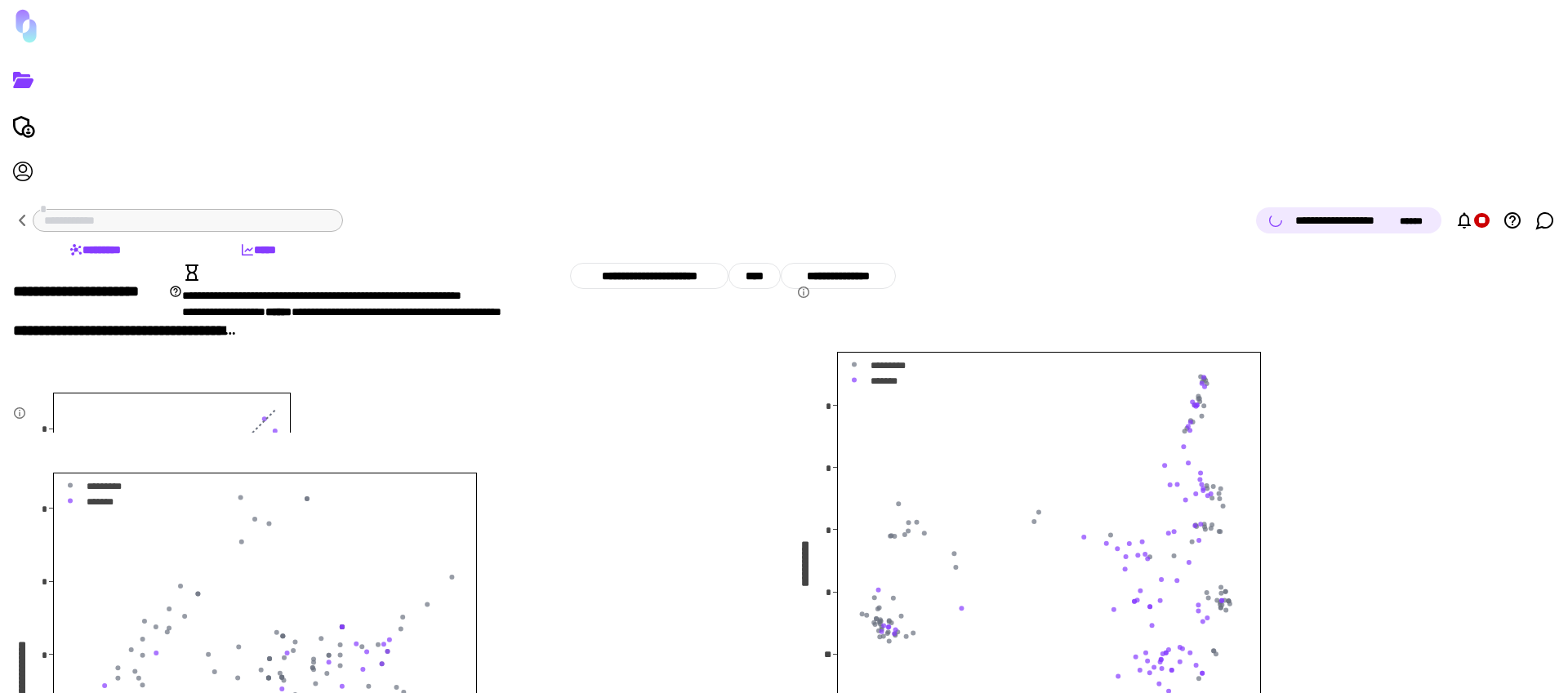 click on "*********" at bounding box center [95, 250] 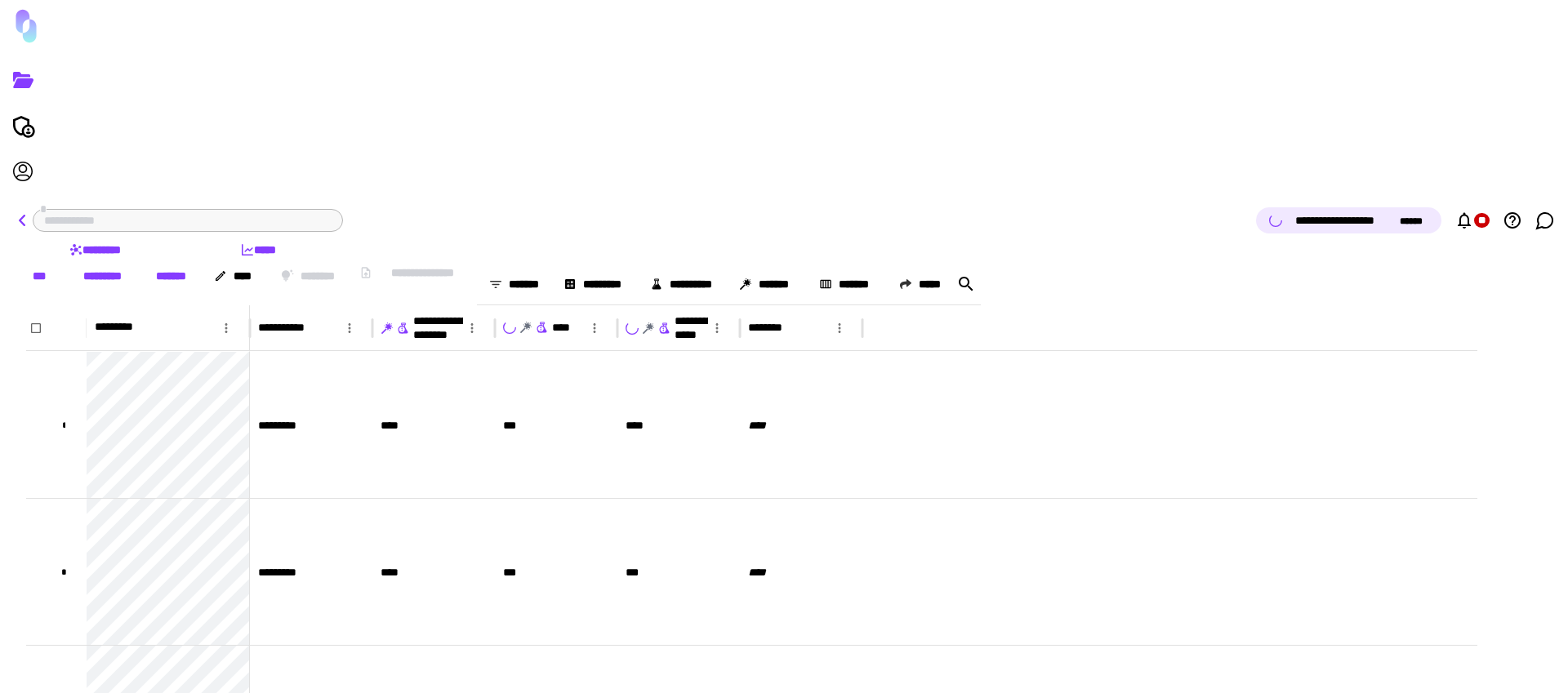 click 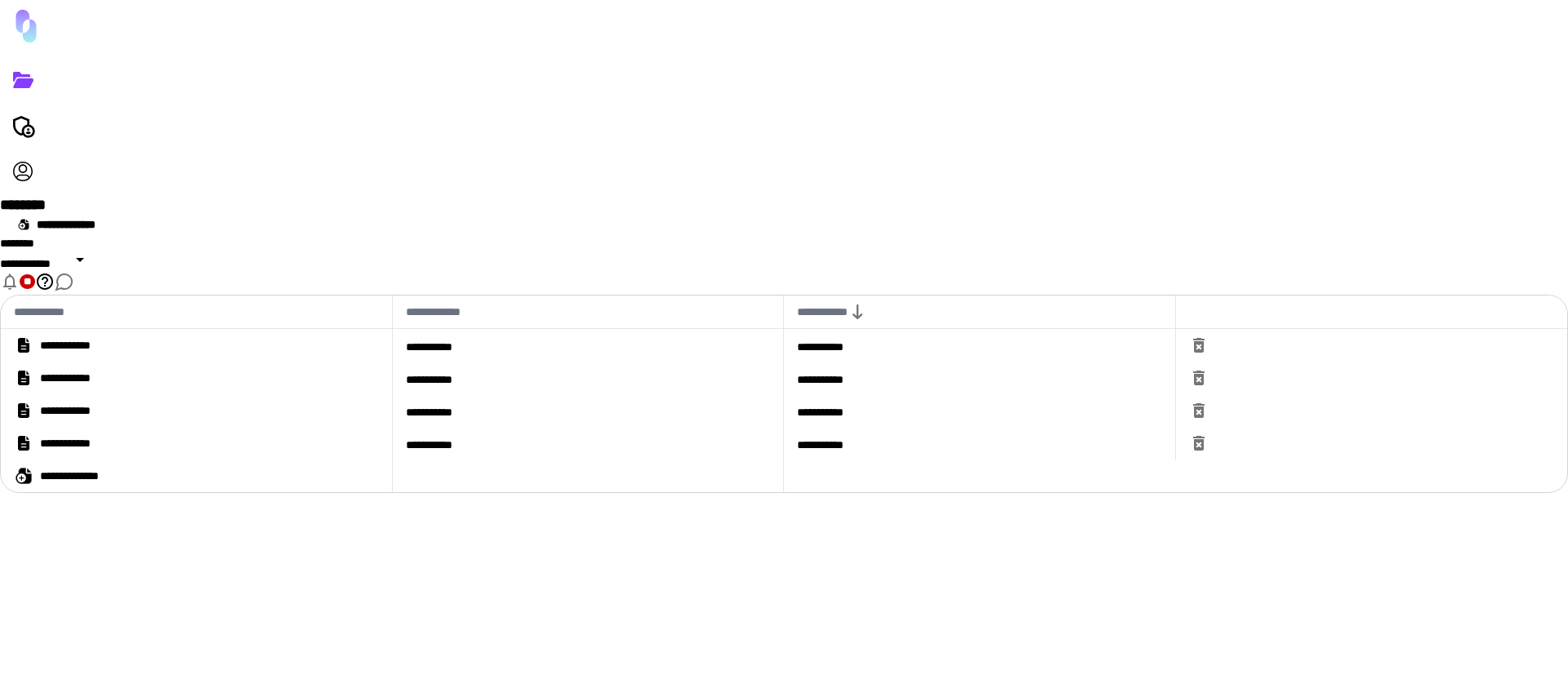 drag, startPoint x: 1205, startPoint y: 37, endPoint x: 1254, endPoint y: 11, distance: 55 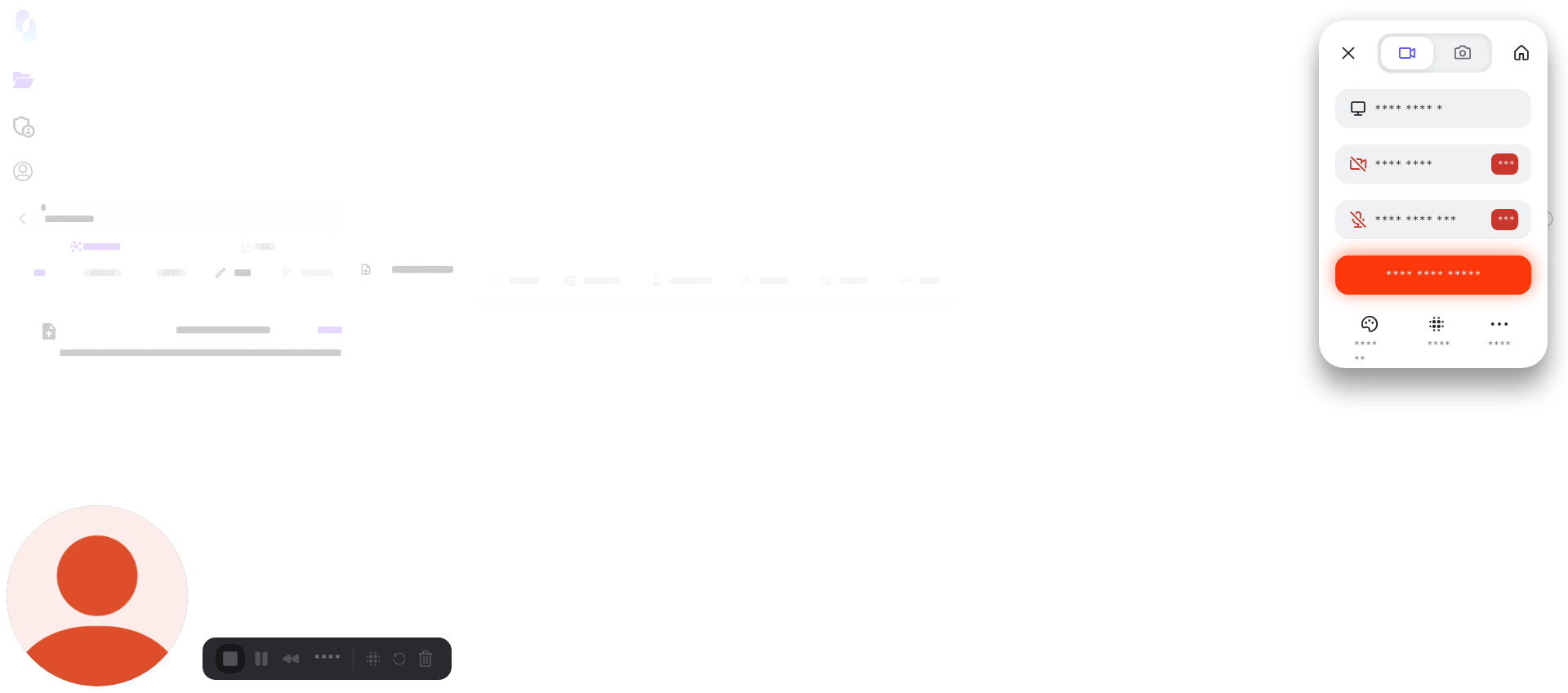 click on "**********" at bounding box center [1433, 275] 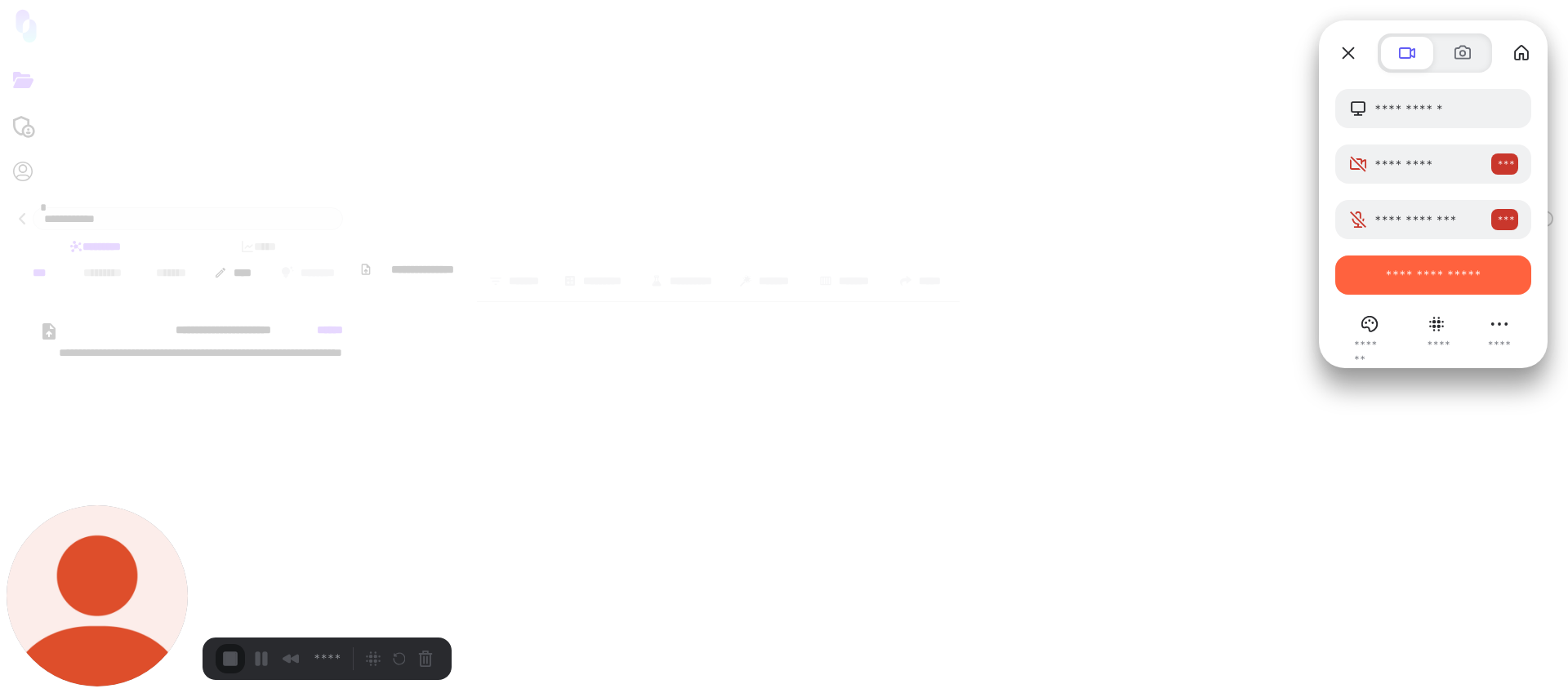 click on "**********" at bounding box center (454, 1526) 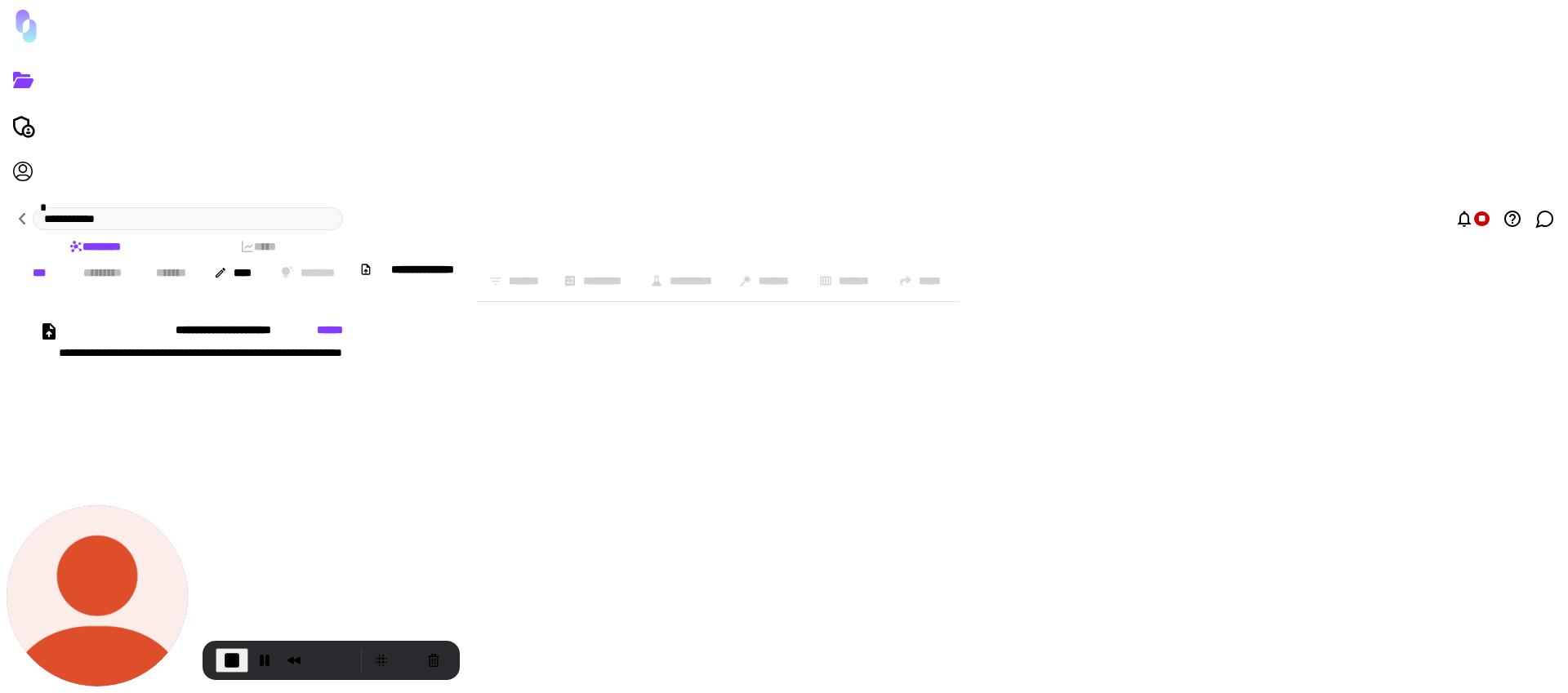 click on "**********" at bounding box center (335, 395) 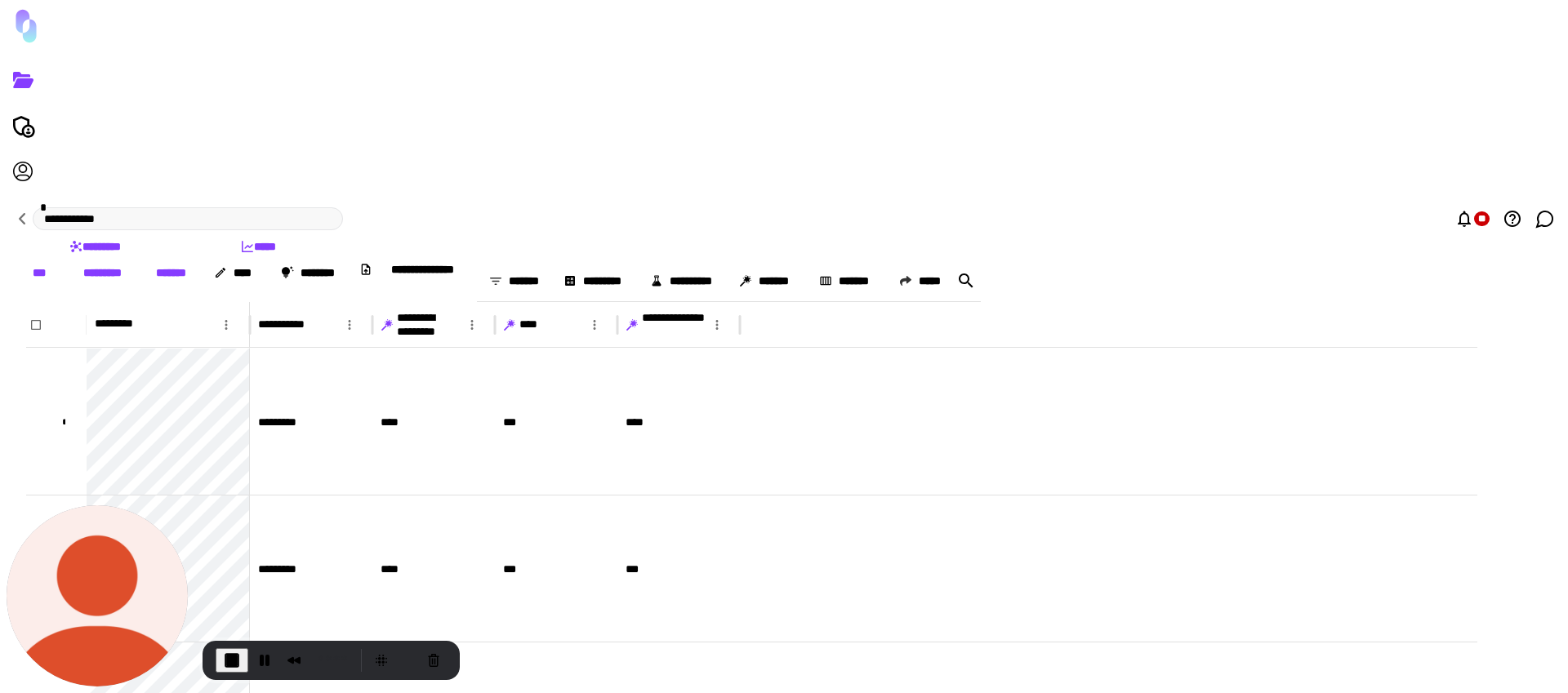 click 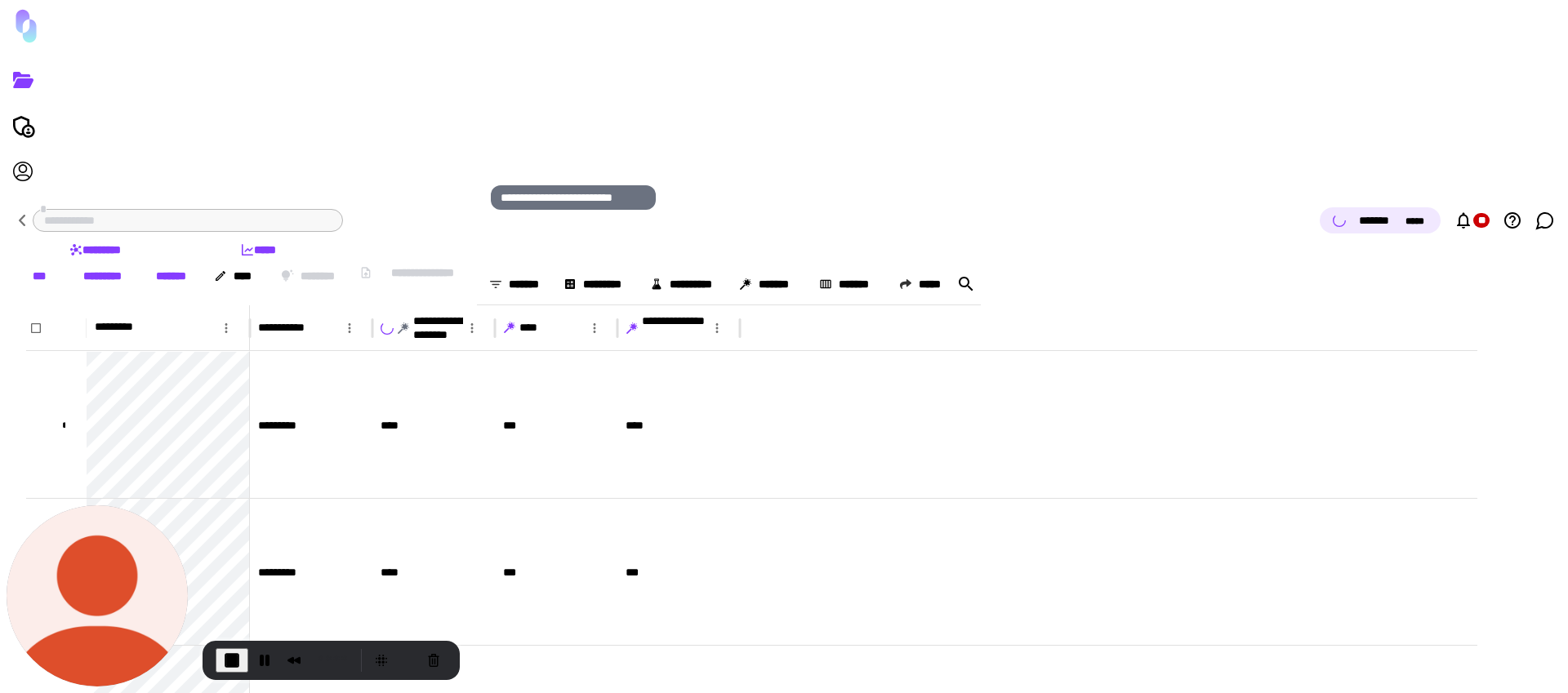 click 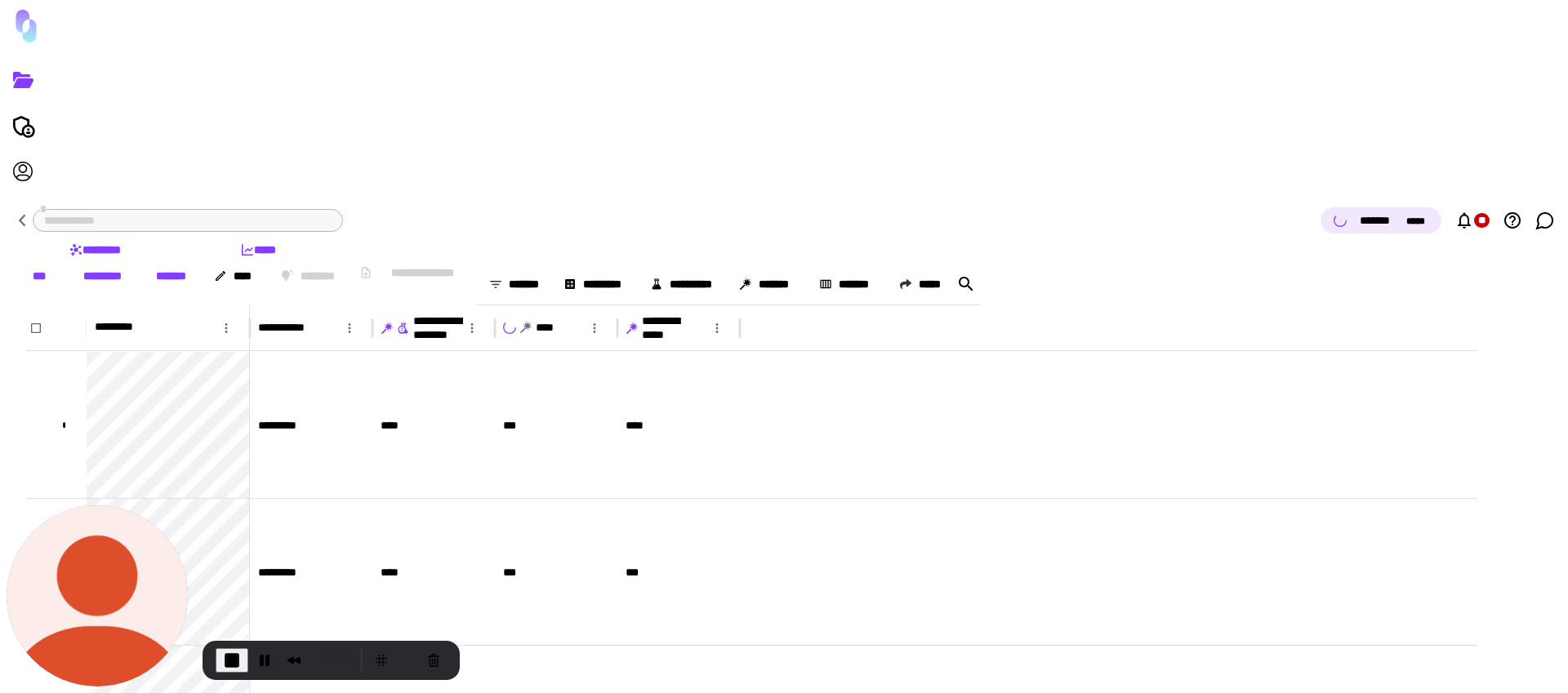 click 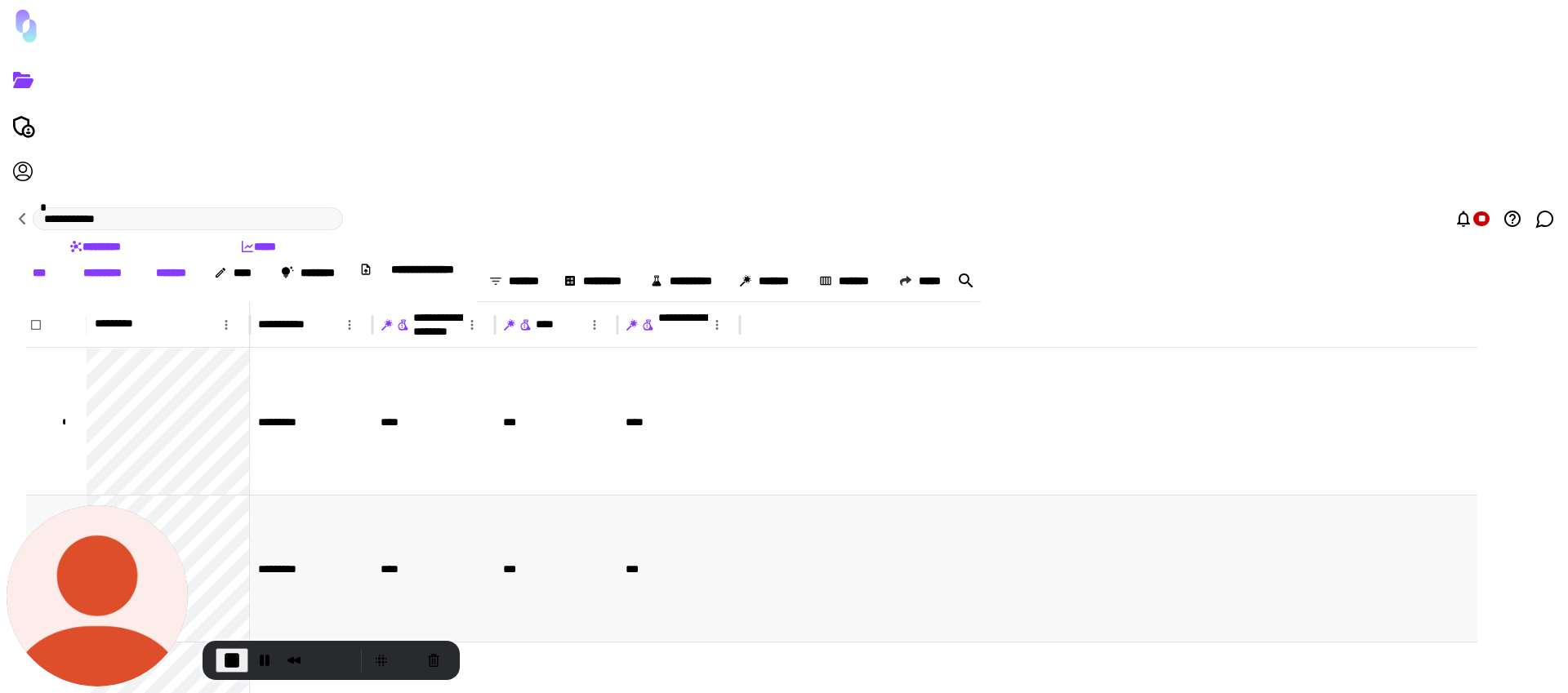 scroll, scrollTop: 387, scrollLeft: 0, axis: vertical 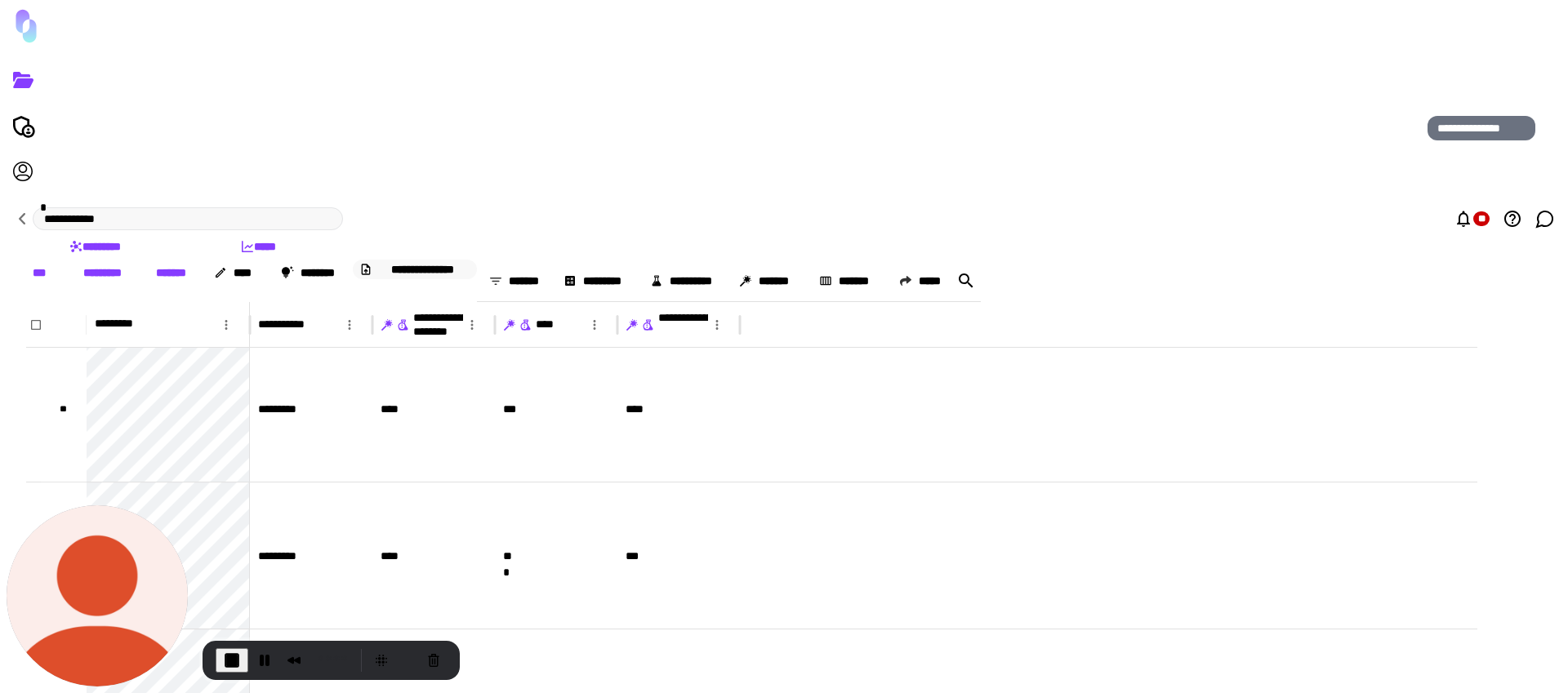 click on "**********" at bounding box center (423, 269) 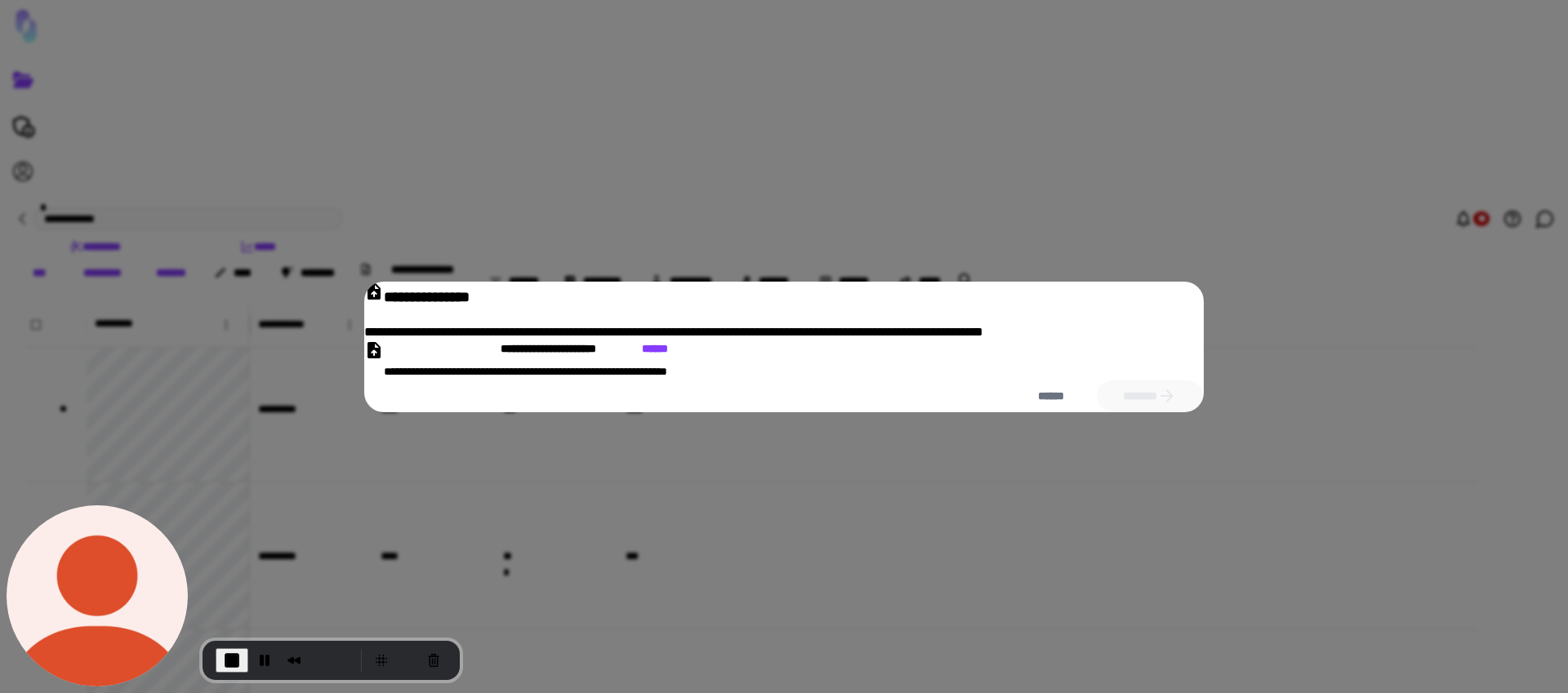 click 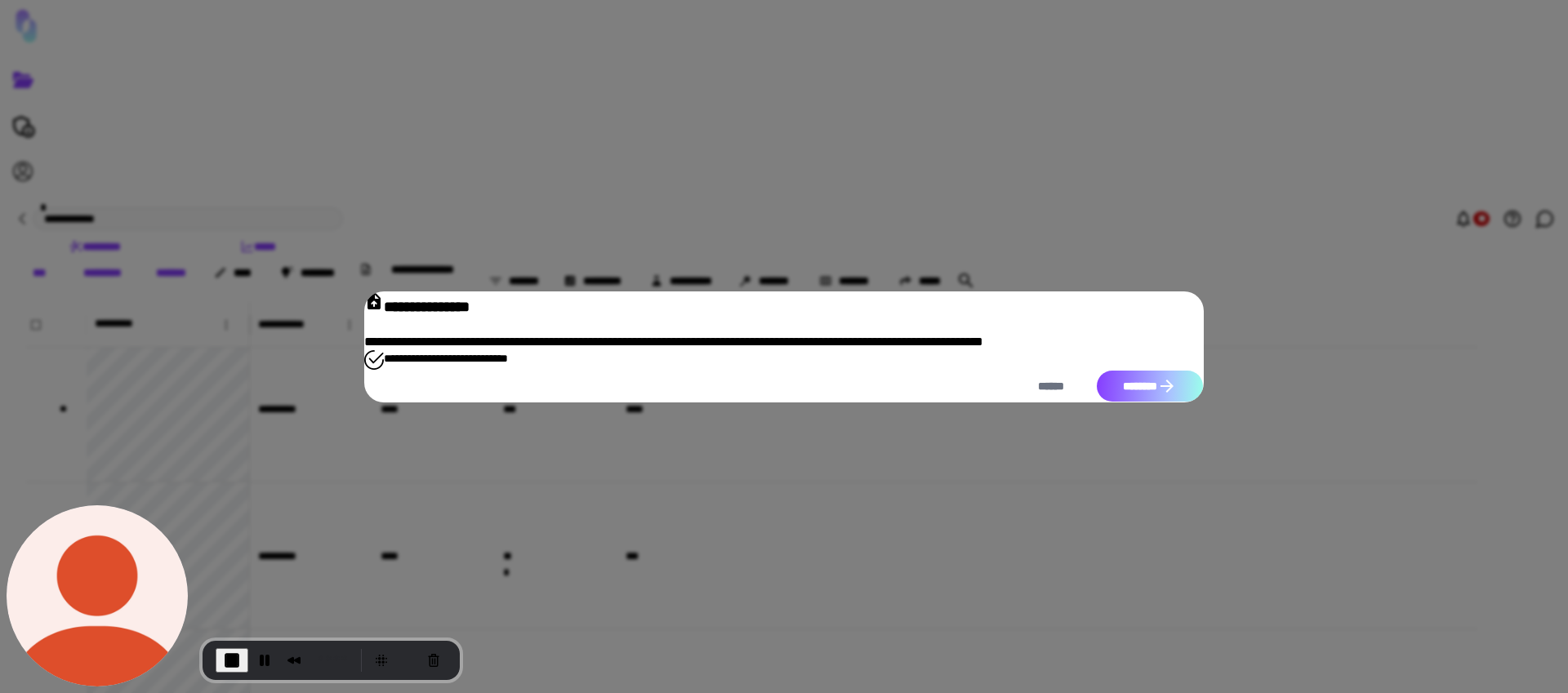 click on "********" at bounding box center [1150, 386] 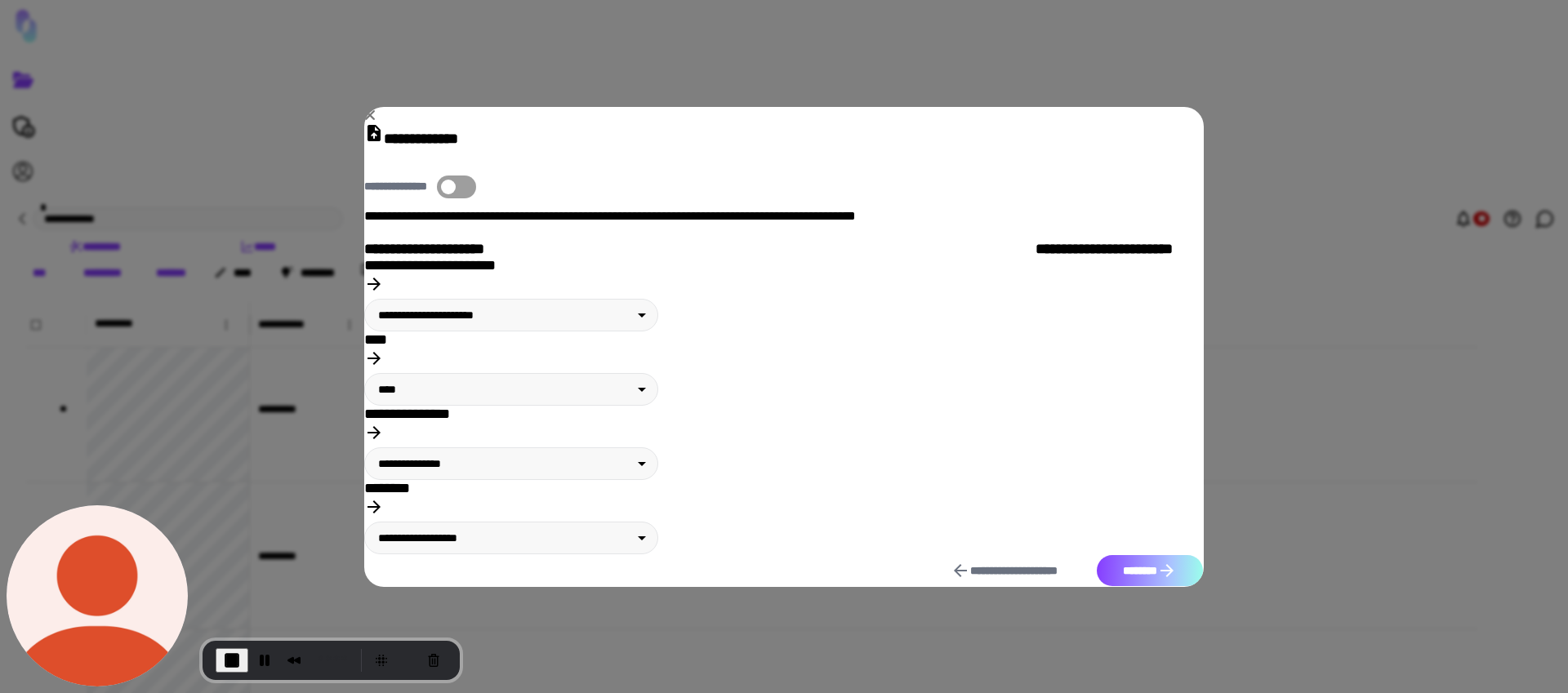 click on "********" at bounding box center (1150, 571) 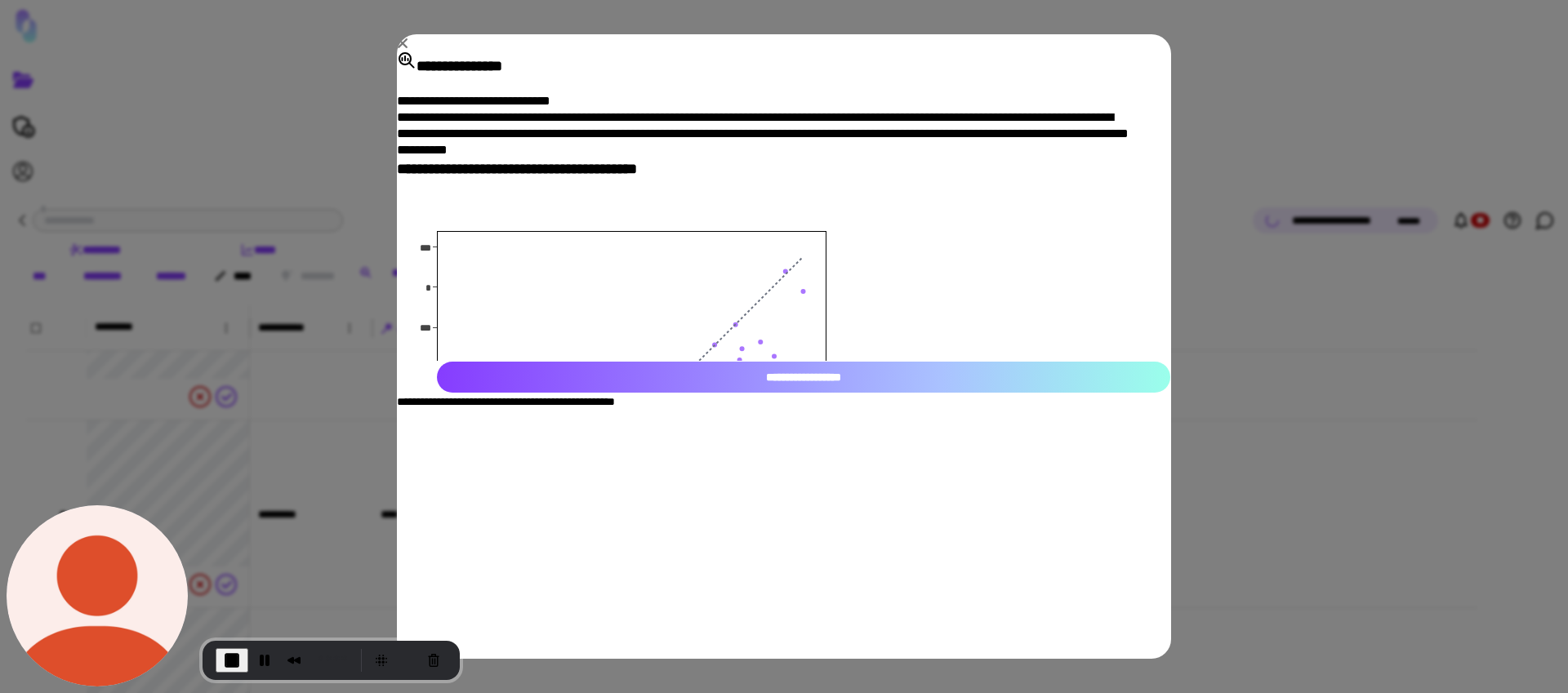 click on "**********" at bounding box center (804, 377) 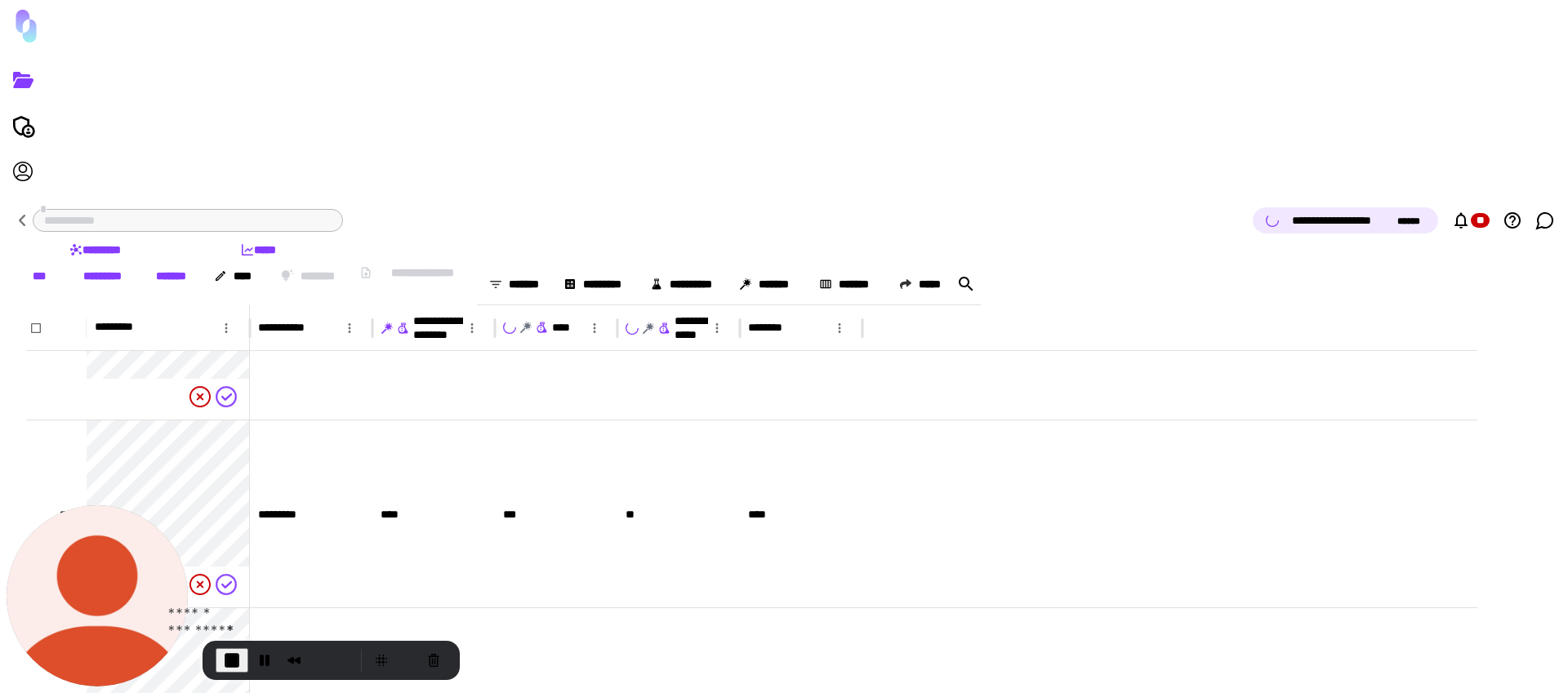 click at bounding box center [232, 660] 